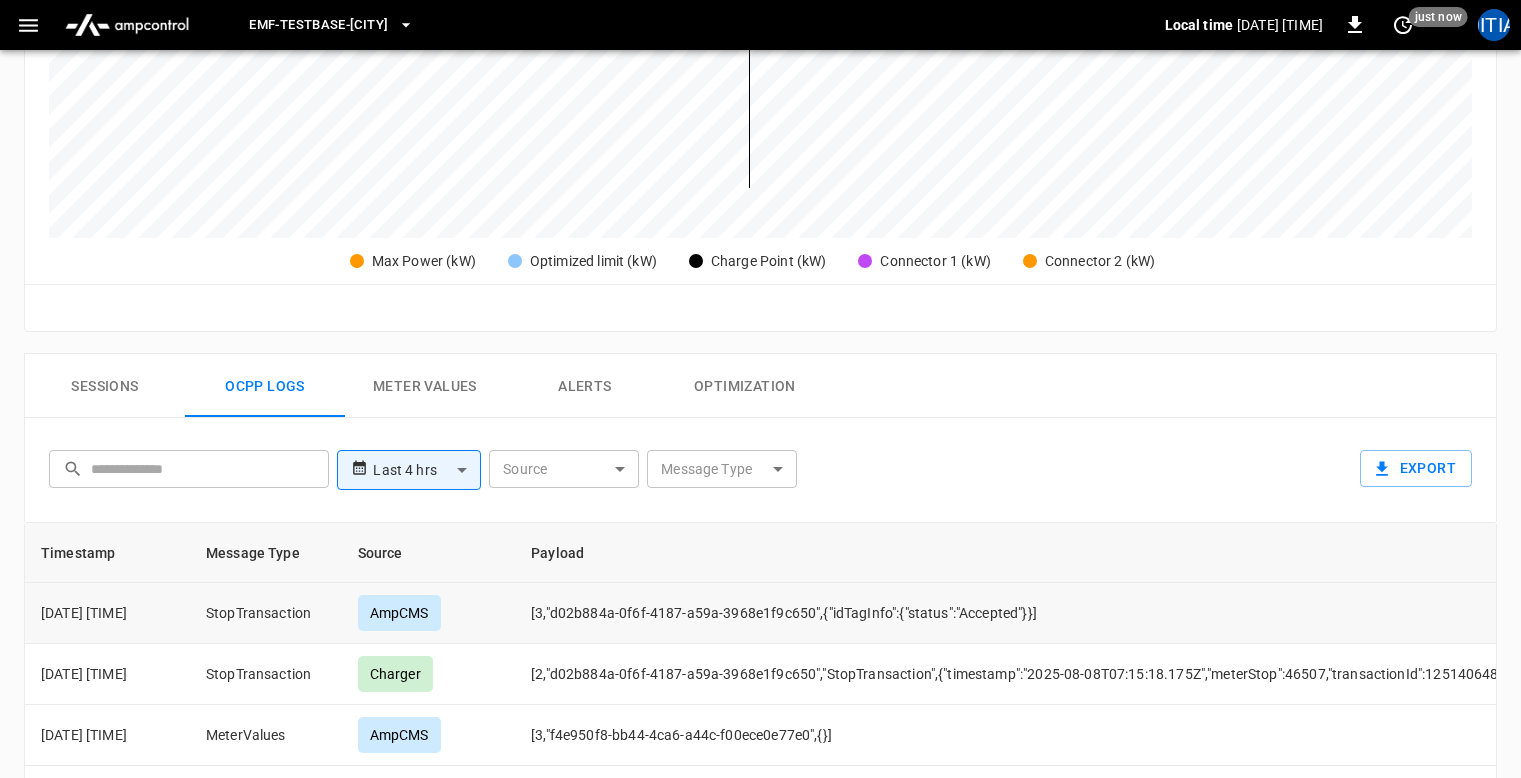 scroll, scrollTop: 702, scrollLeft: 0, axis: vertical 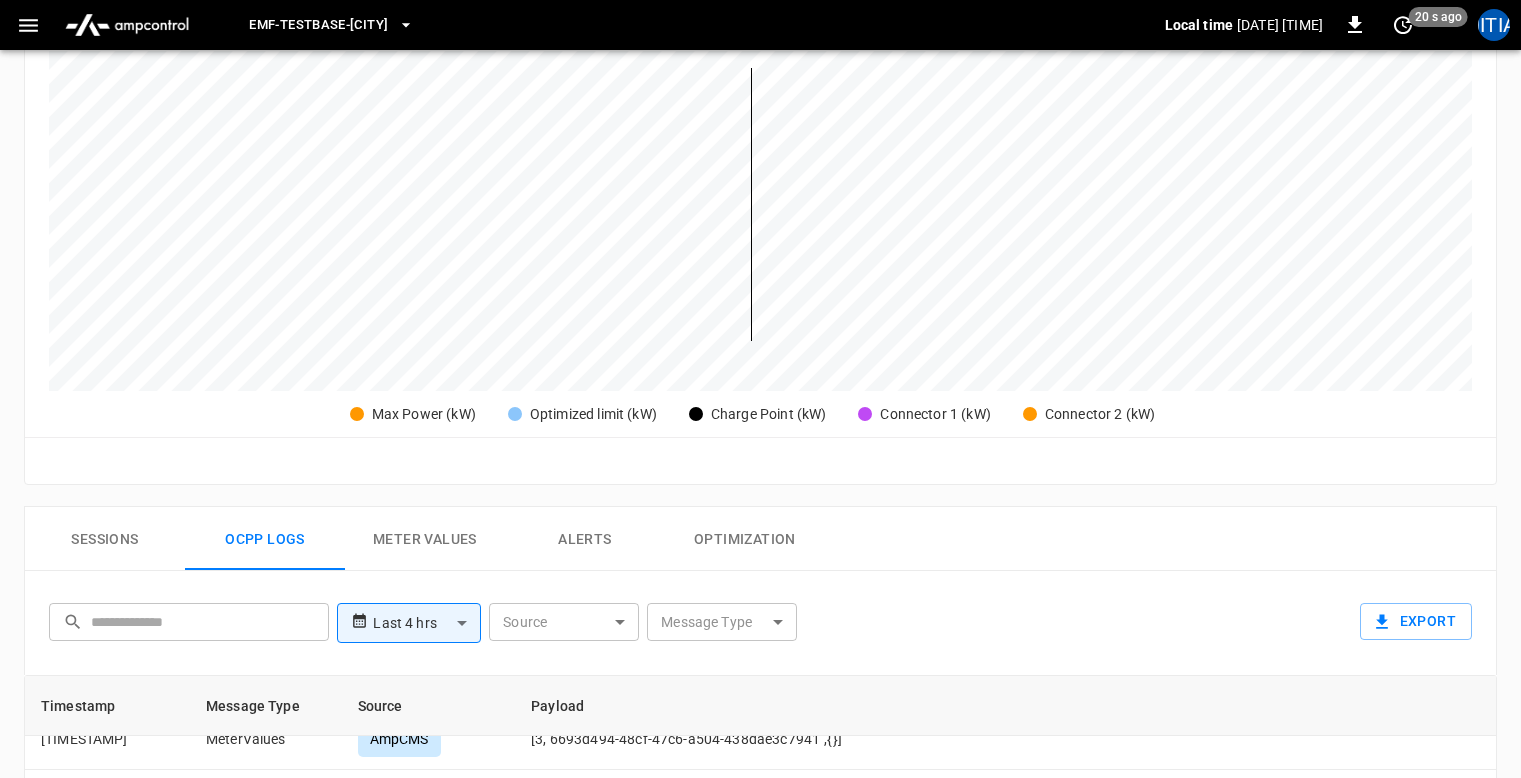 click on "**********" at bounding box center (760, 397) 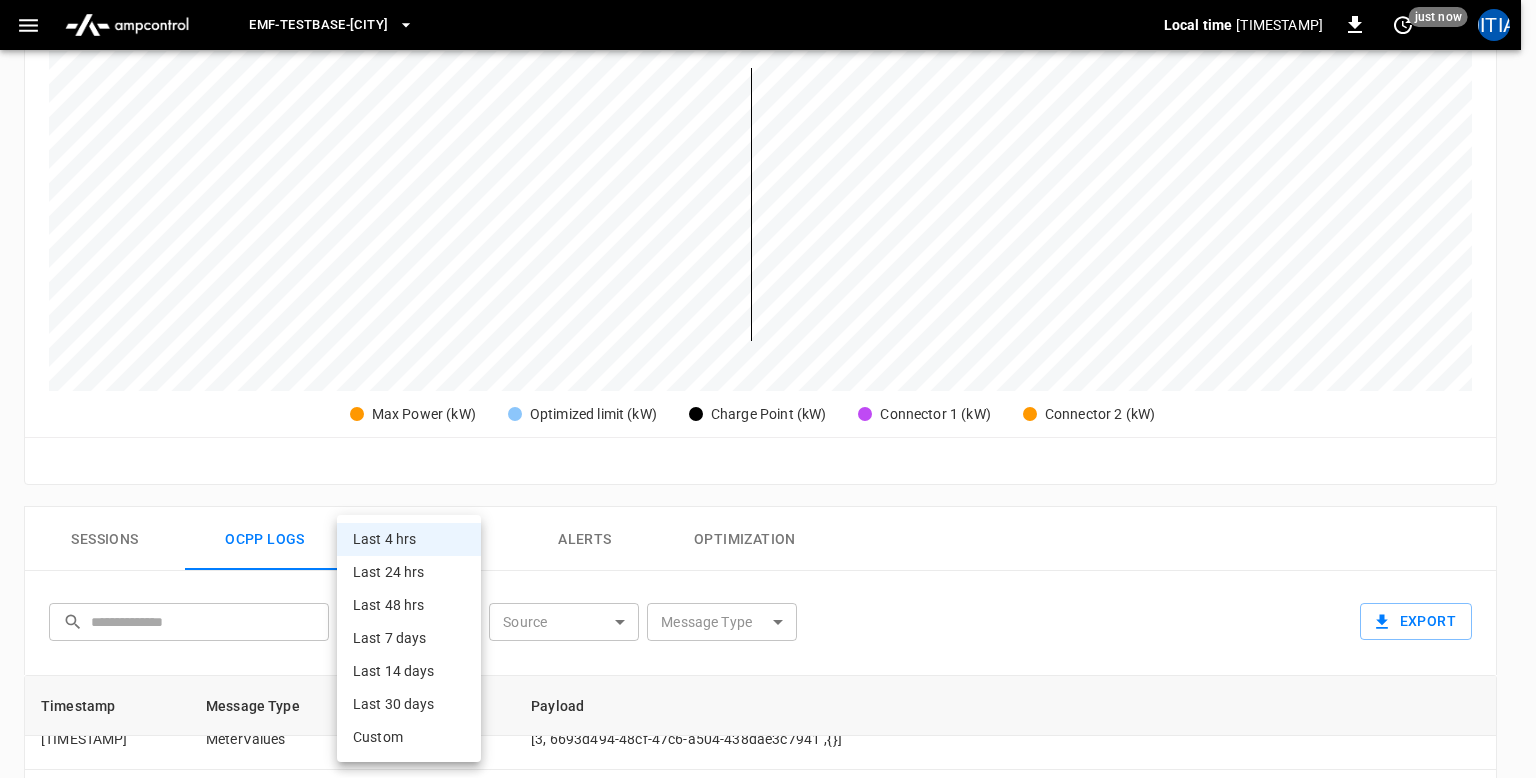 click at bounding box center [768, 389] 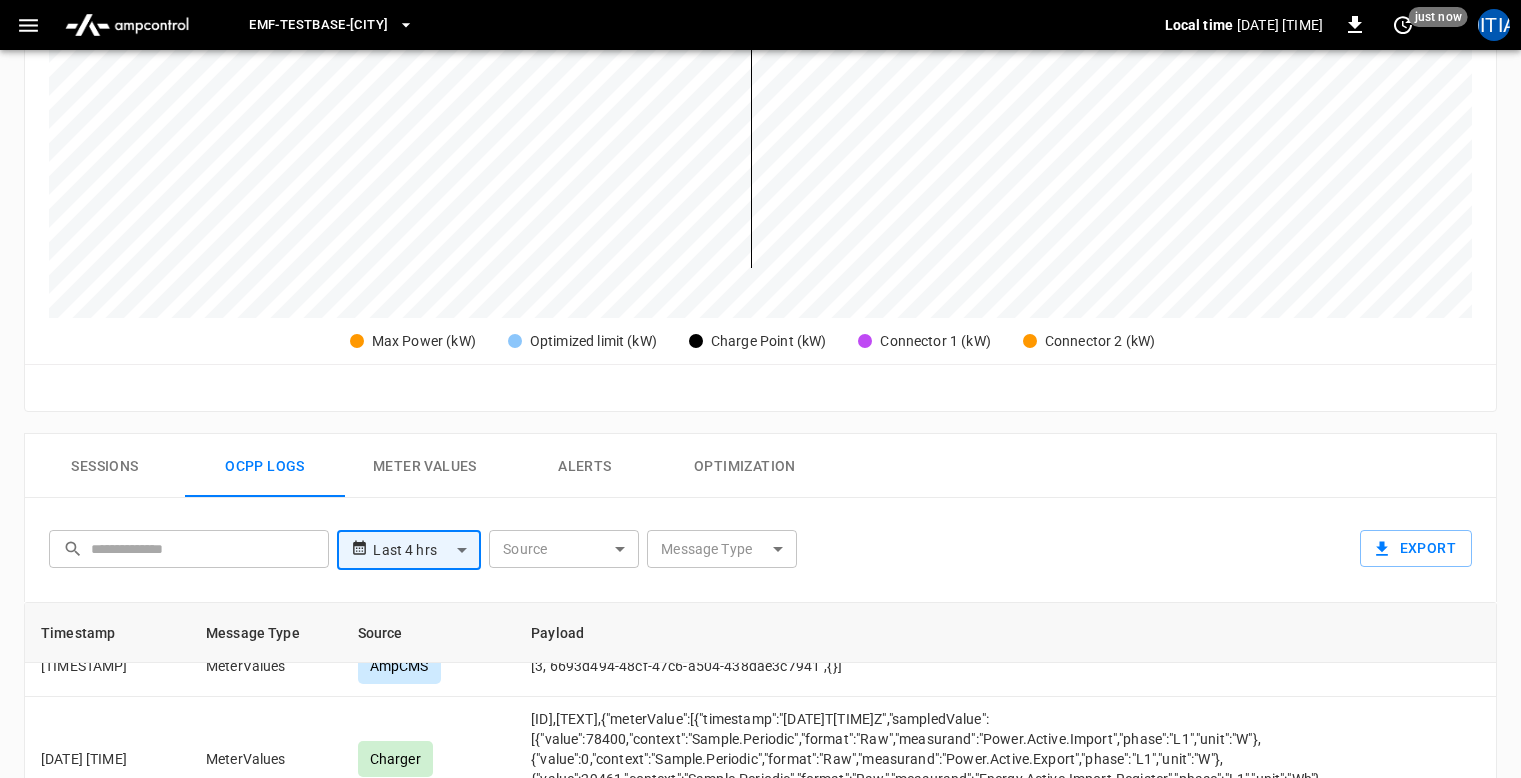scroll, scrollTop: 679, scrollLeft: 0, axis: vertical 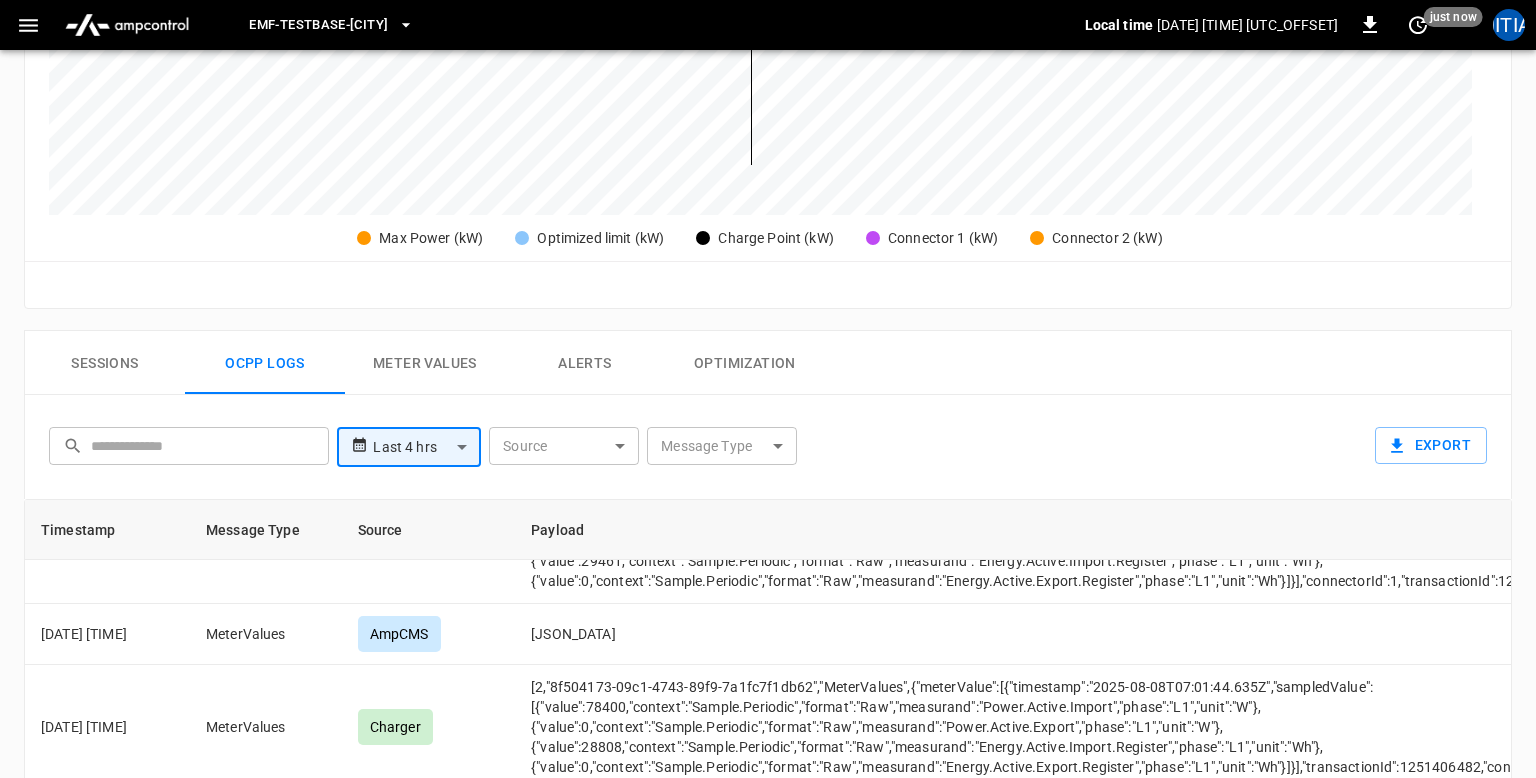 click on "**********" at bounding box center (768, 221) 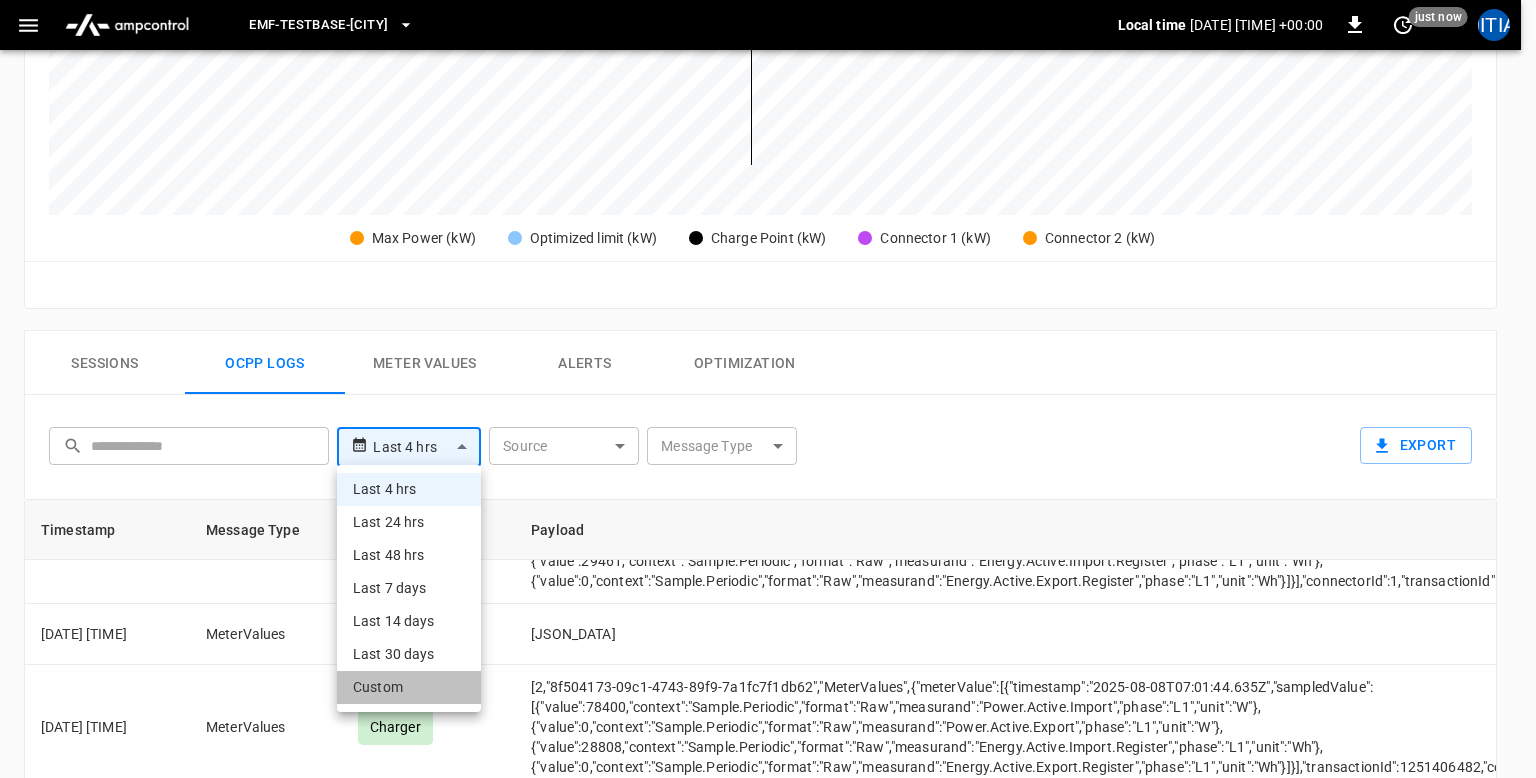 click on "Custom" at bounding box center (409, 687) 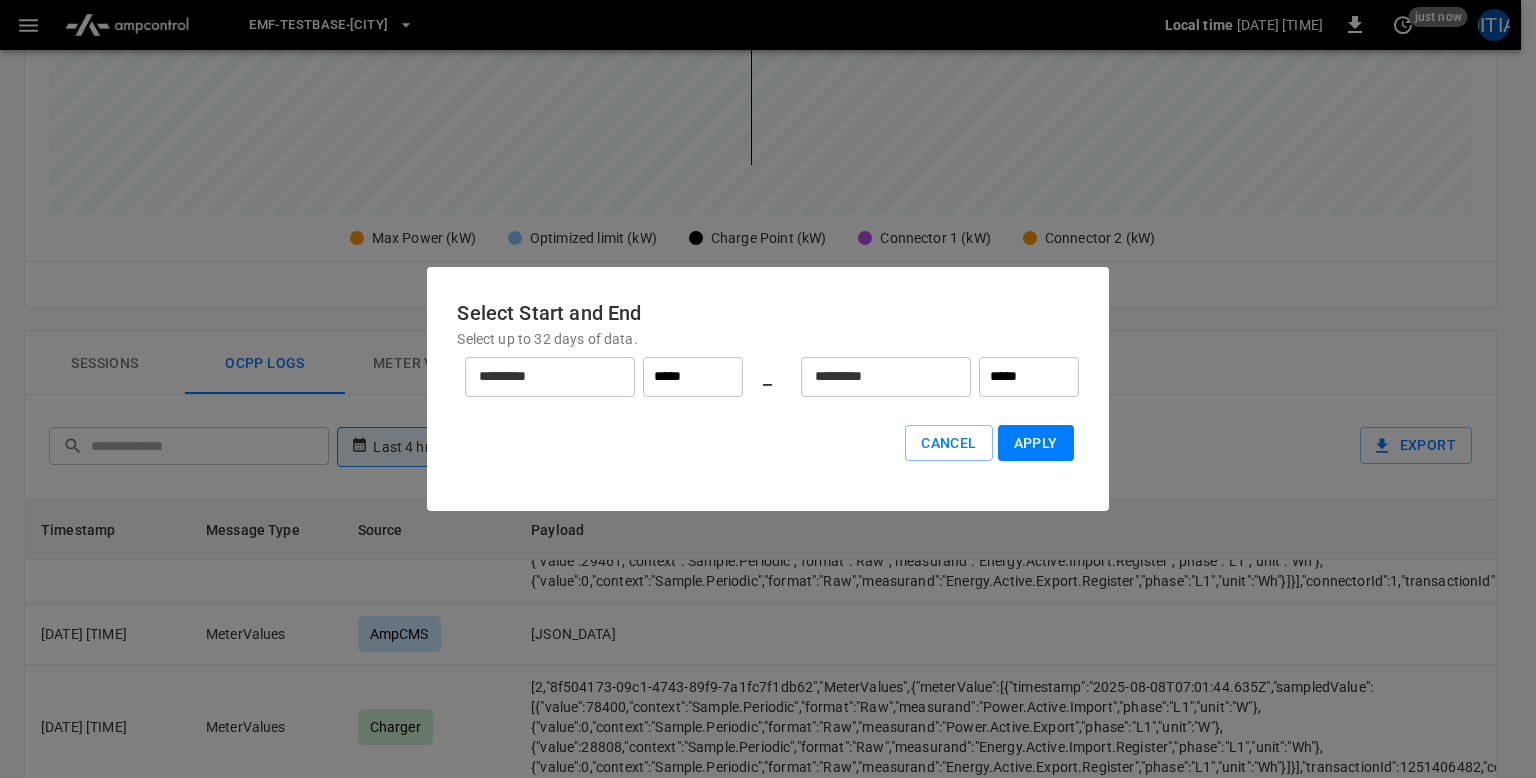 click on "*****" at bounding box center (693, 377) 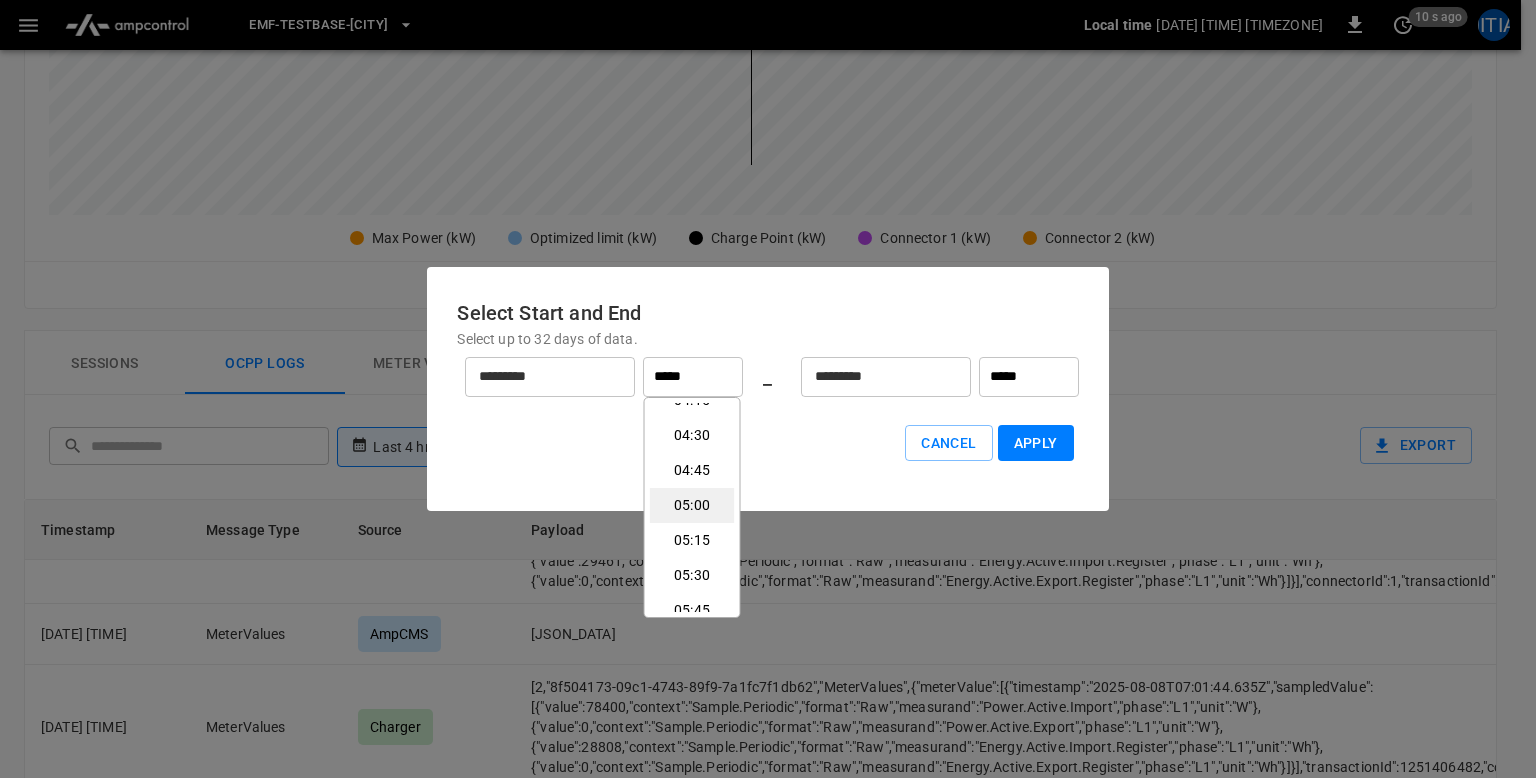 scroll, scrollTop: 589, scrollLeft: 0, axis: vertical 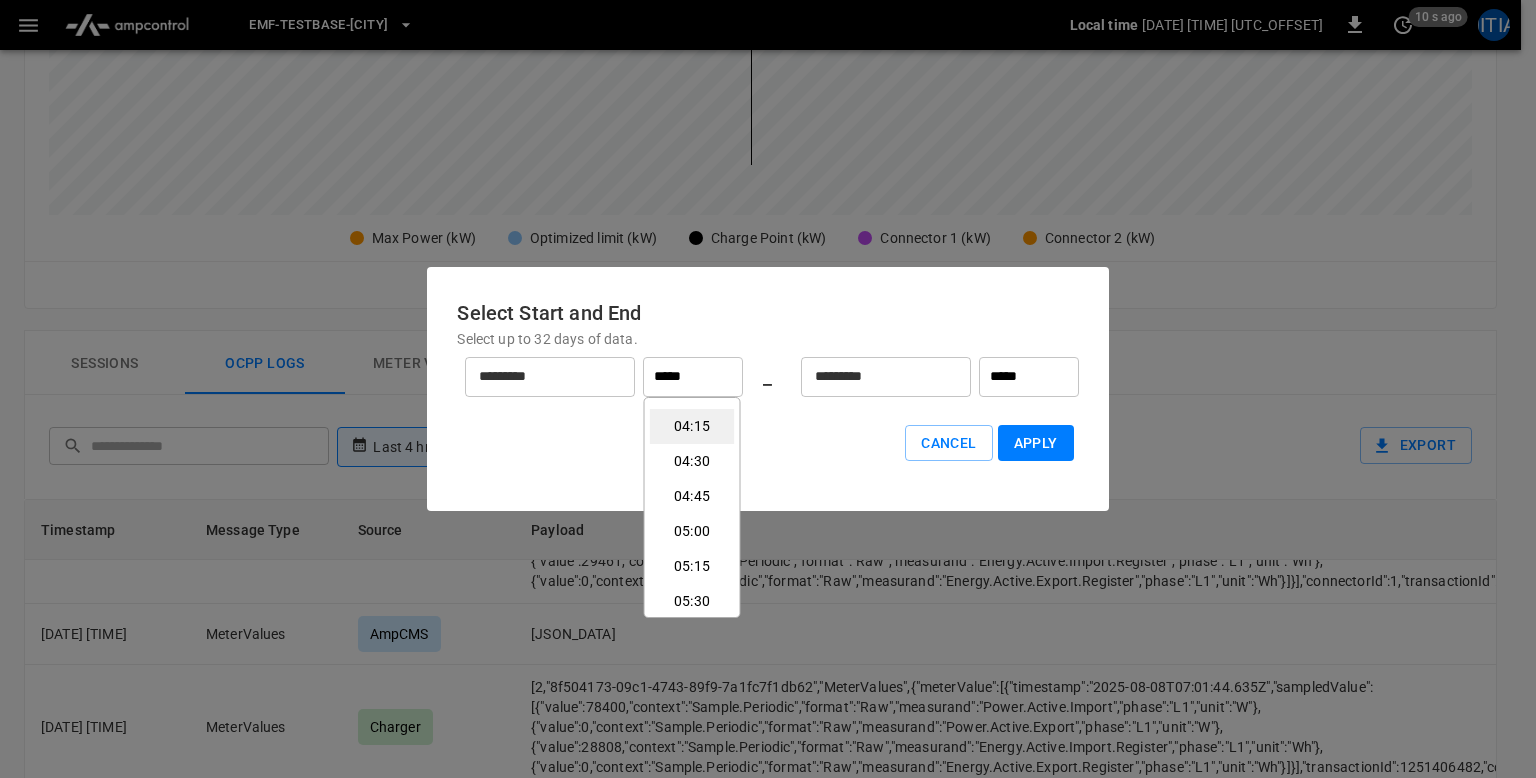 click on "04:15" at bounding box center (692, 426) 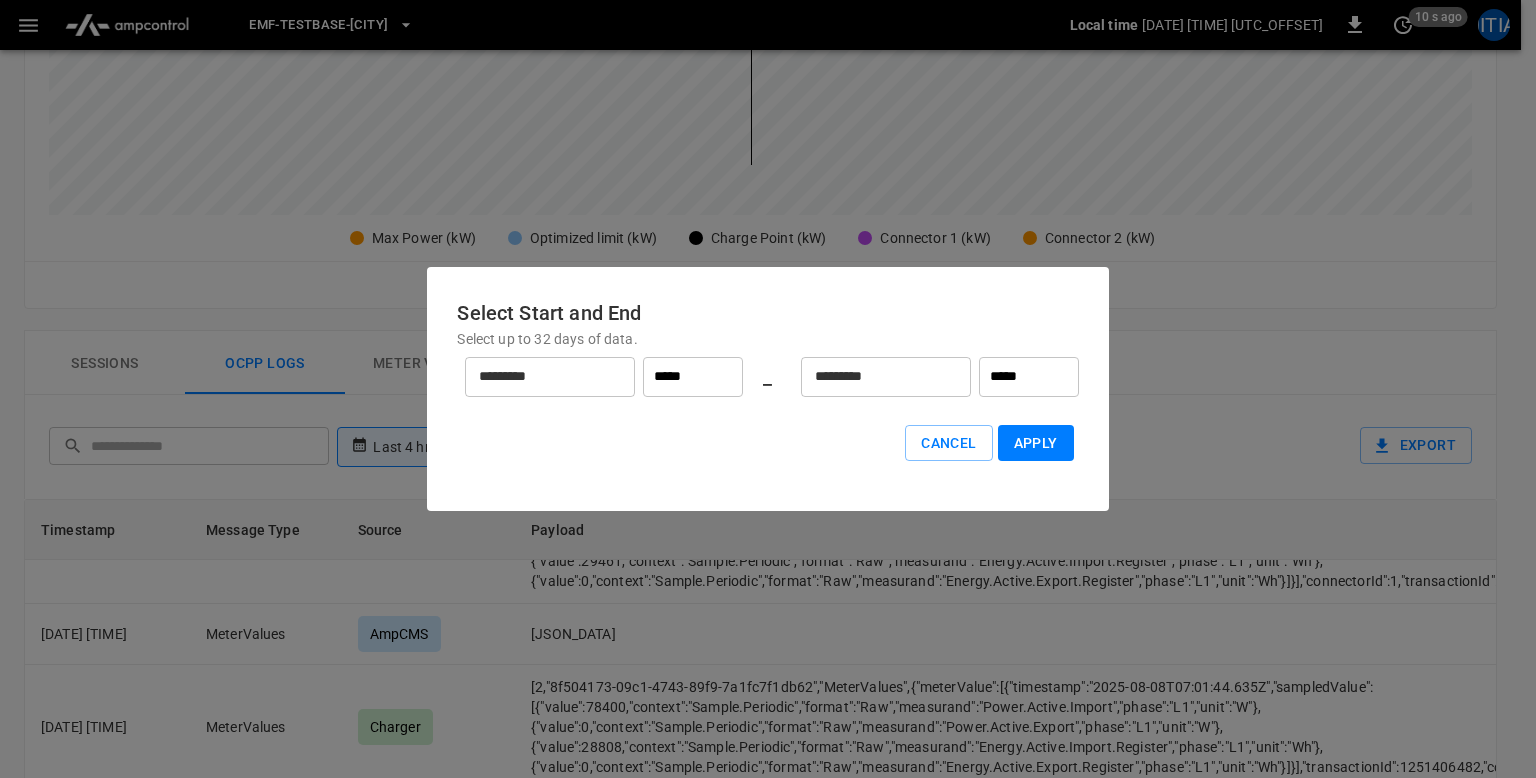 click on "*****" at bounding box center [1029, 377] 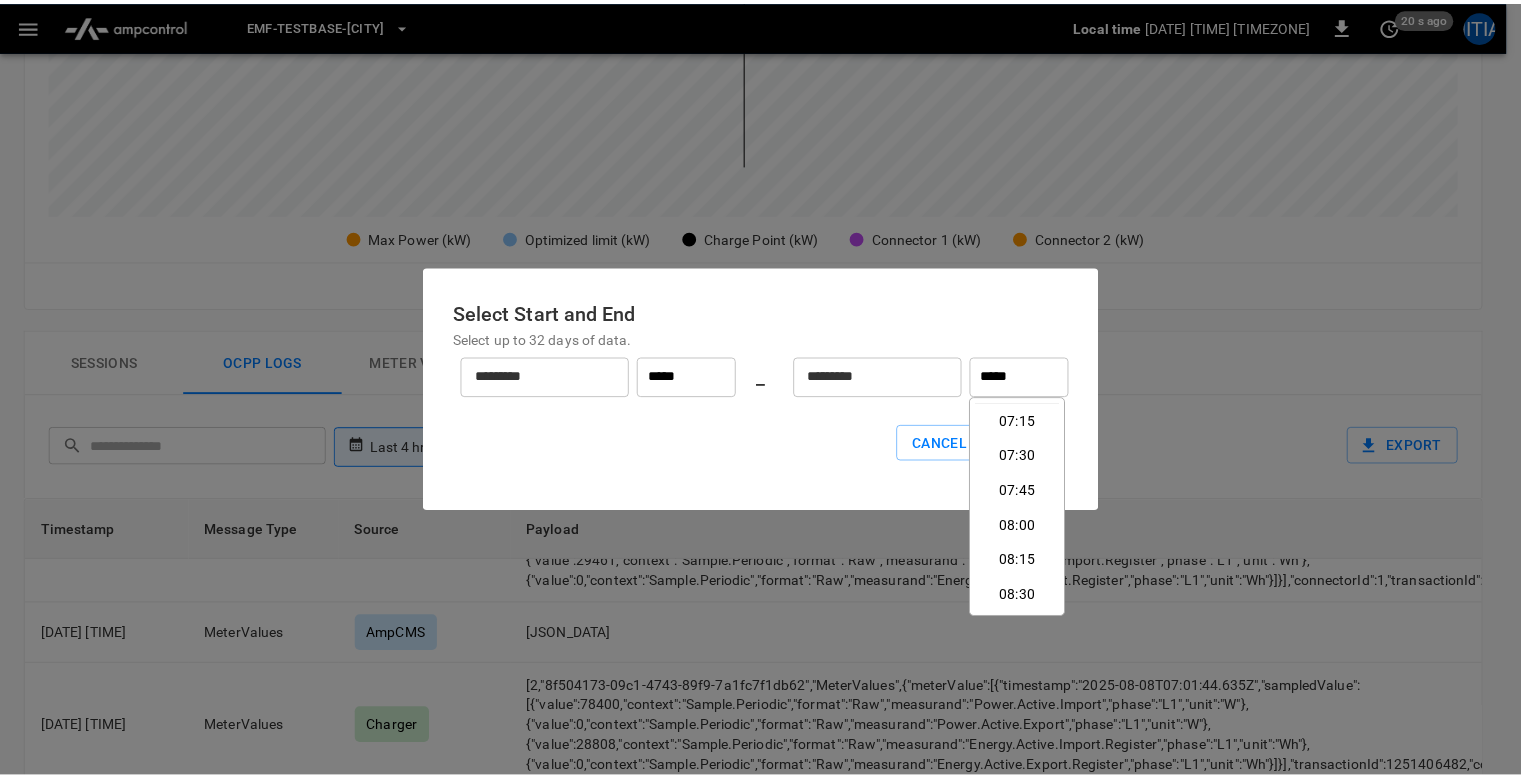 scroll, scrollTop: 911, scrollLeft: 0, axis: vertical 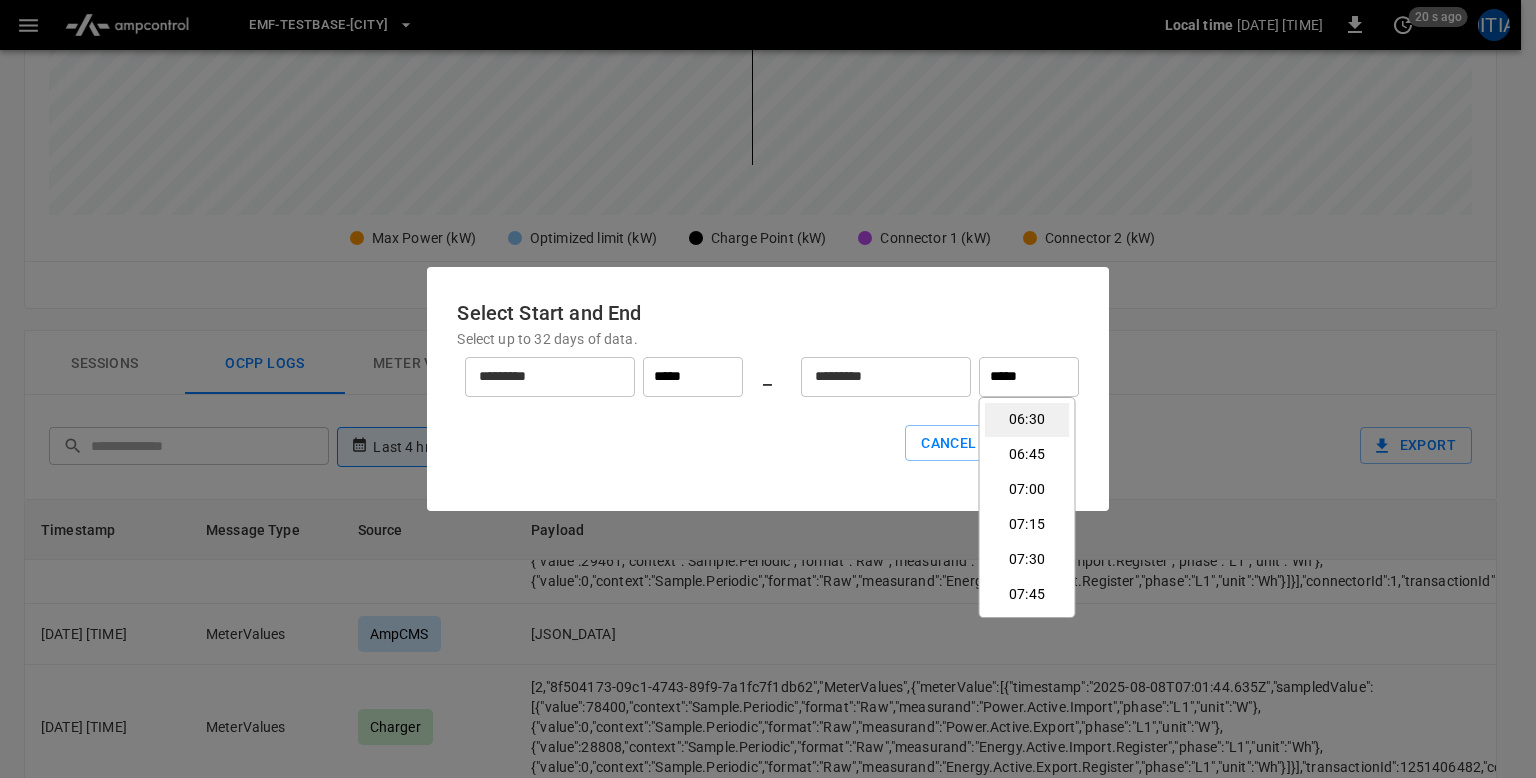 click on "06:30" at bounding box center (1027, 419) 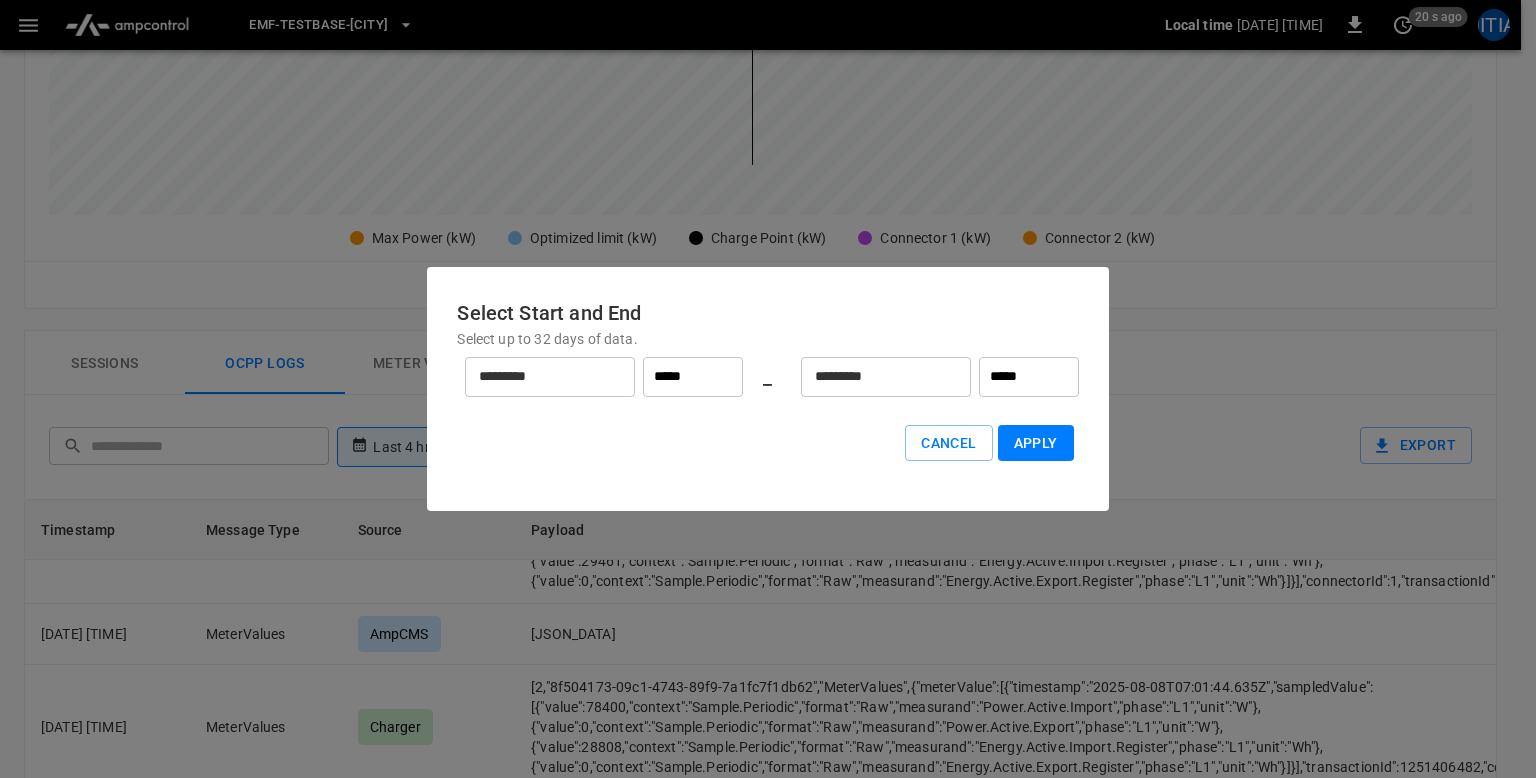 type on "*****" 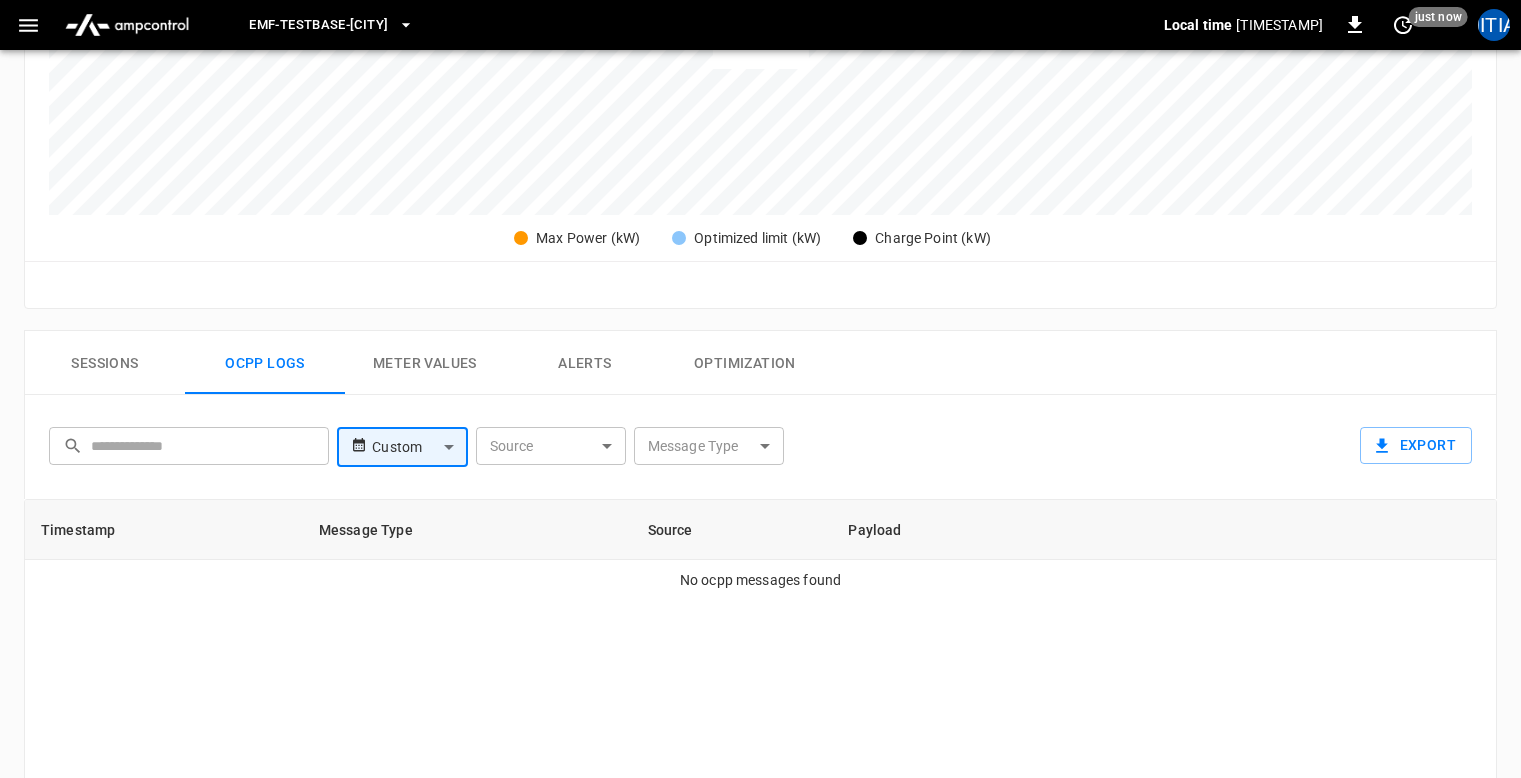 scroll, scrollTop: 0, scrollLeft: 0, axis: both 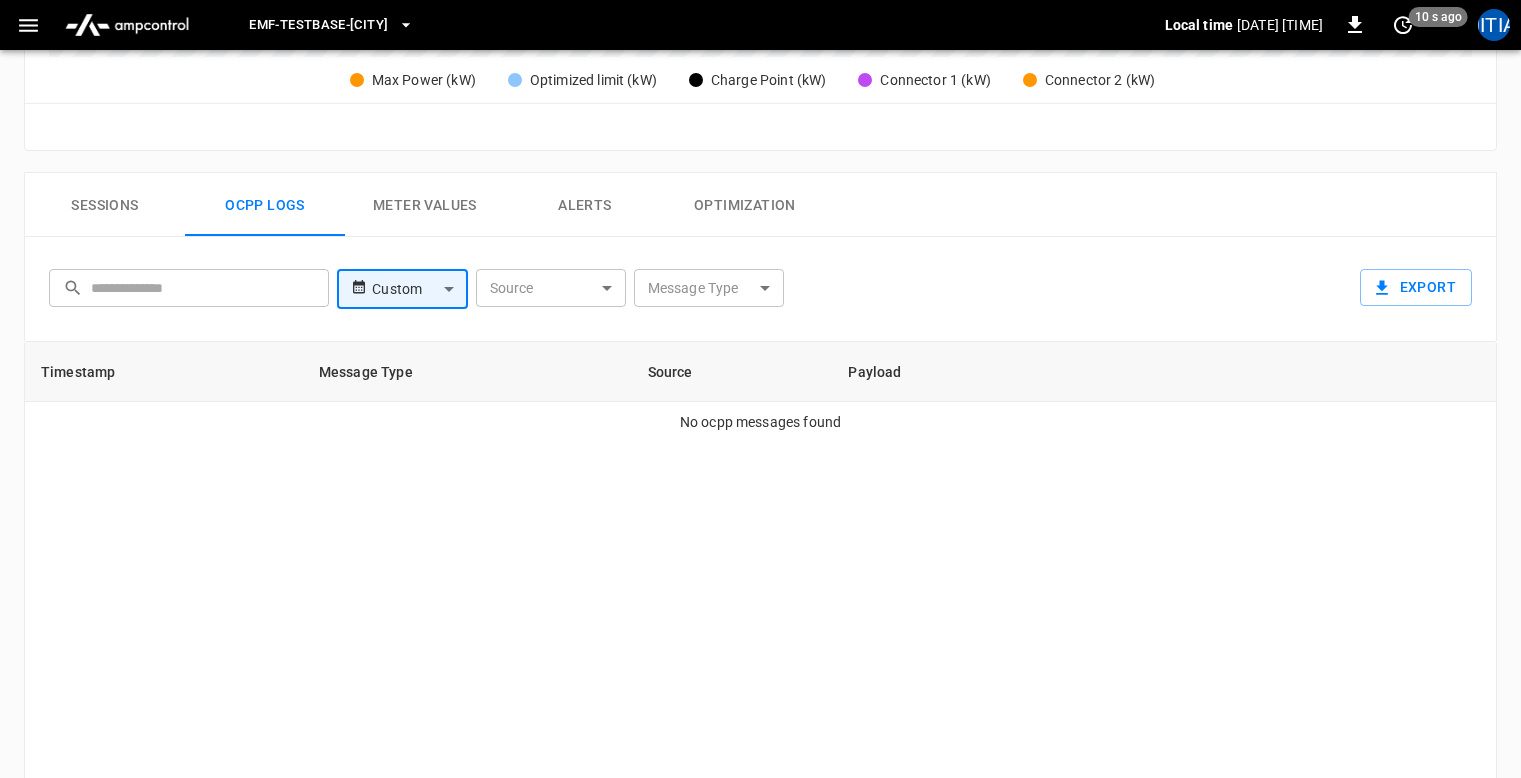 click on "Meter Values" at bounding box center (425, 205) 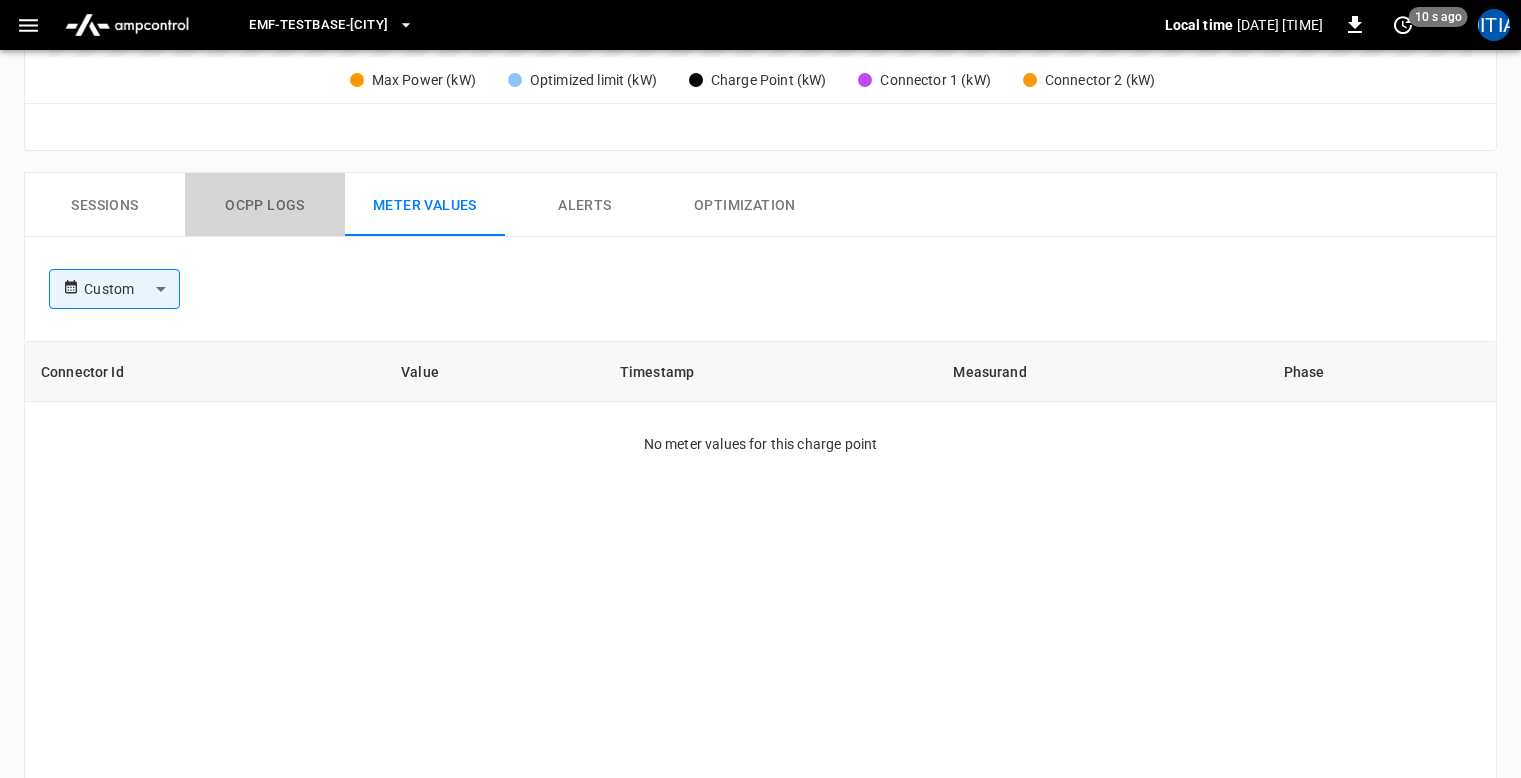 click on "Ocpp logs" at bounding box center [265, 205] 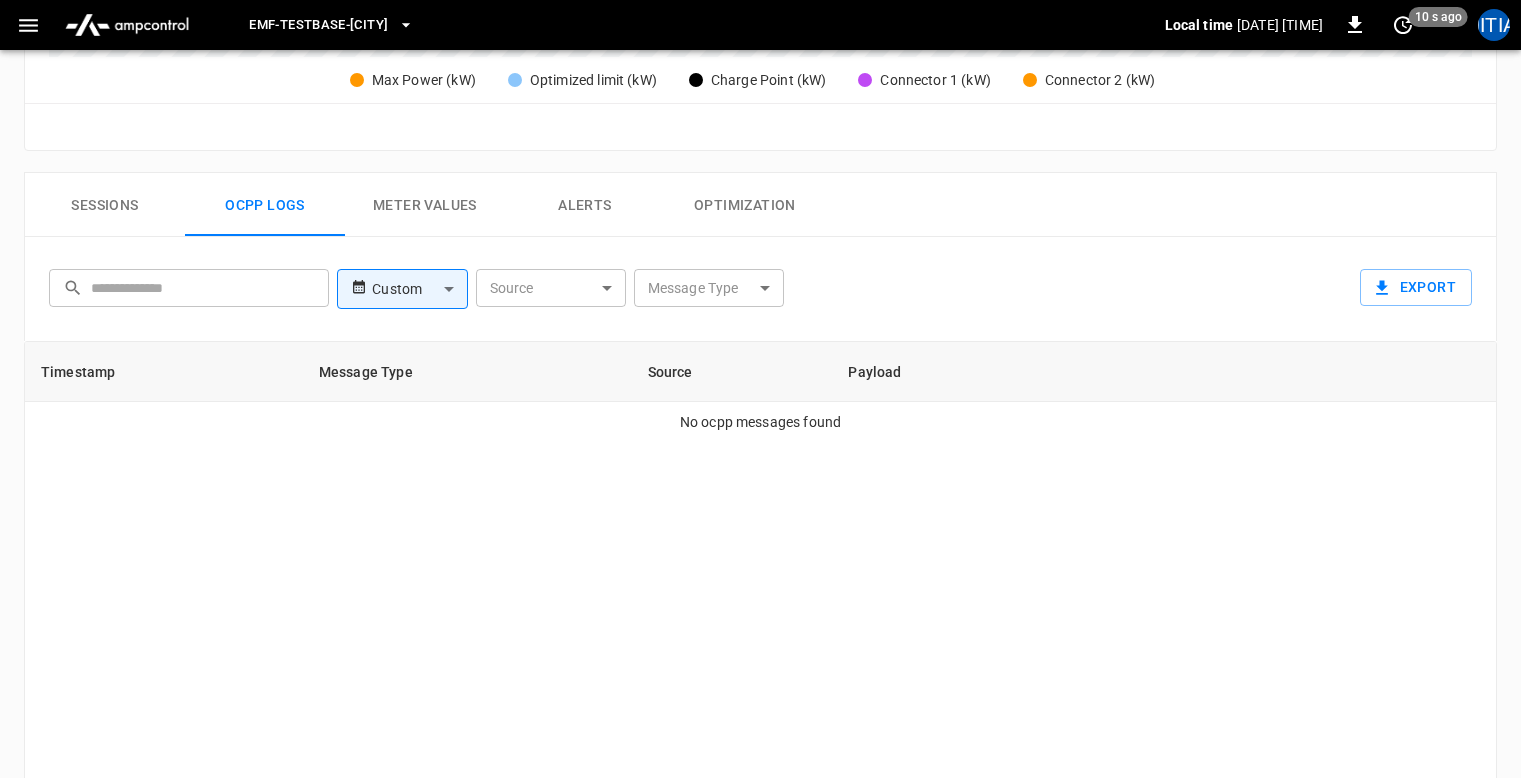 click on "eMF-Testbase-Musashimurayama Local time [TIMESTAMP] [TIME_AGO] I EMFTEST001 Remote Commands Live Info Connectivity updated [TIME_AGO] Session Not Active Alerts 1 Firmware Version - Vendor Tesla Connector Status Max Power EMFTEST001 - 1 Available 80 kW EMFTEST001 - 2 Available 80 kW Power Energy SOC Uptime Connectivity Temperature Connector Status Live Power 0 kW Live Utilization 0% Load Management Dynamic Time Range Custom ****** Time Range Resolution 1 min ** Resolution Max Power (kW) Optimized limit (kW) Charge Point (kW) Connector 1 (kW) Connector 2 (kW) Reset zoom Sessions Ocpp logs Meter Values Alerts Optimization ​ ​ Custom ****** ​ Source ​ Source Message Type ​ Message Type Export [TIMESTAMP] Message Type Source Payload No ocpp messages found Rows per page: 100 *** 0–0 of 0 Refresh now Update every 5 sec Update every 30 sec Off eMotion Fleet Ivan Ordonez ivancho1707@gmail.com admin Profile Settings Notifications Settings Logout Hard Reset Soft Reset Remote Stop" at bounding box center [760, 63] 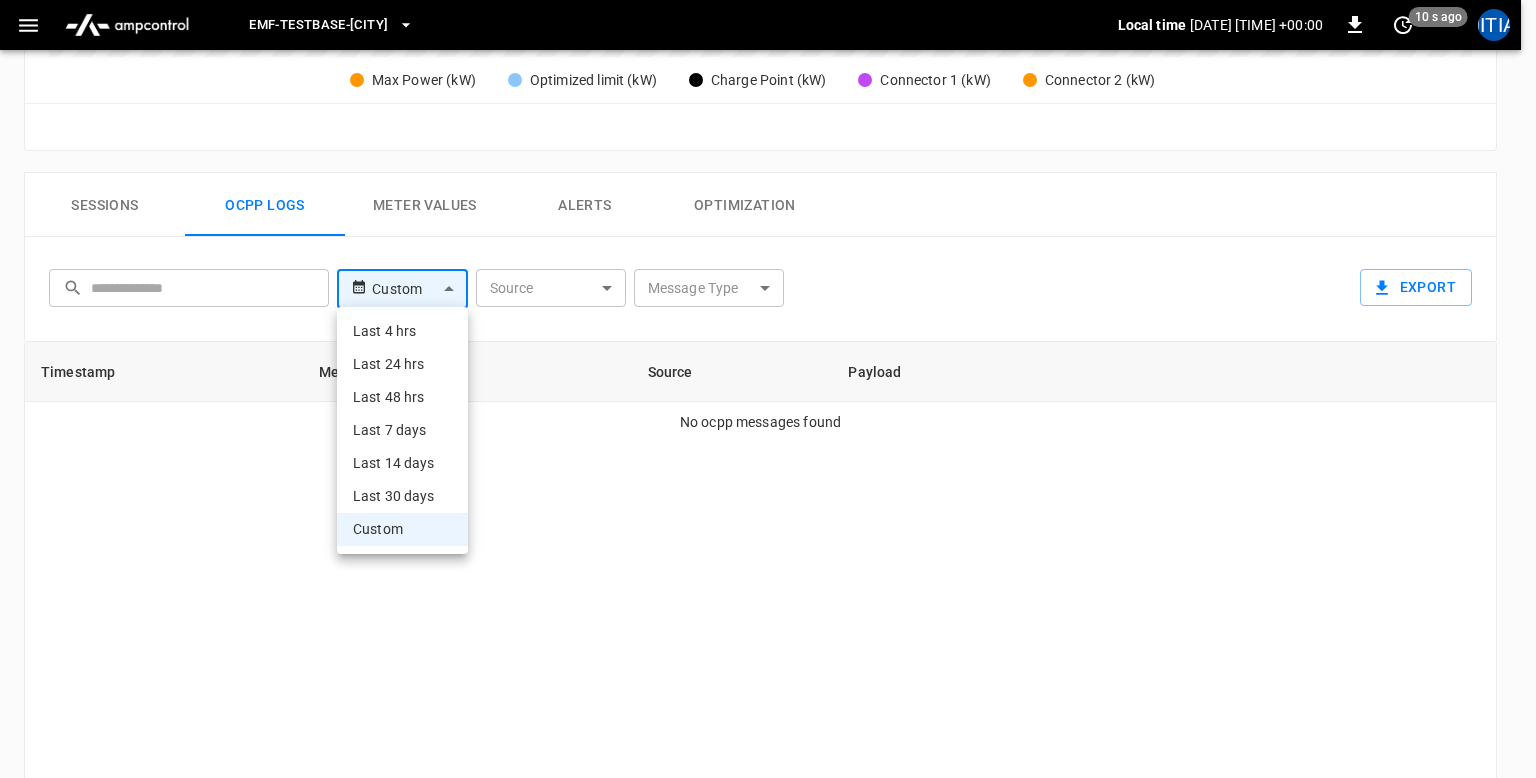 click on "Last 24 hrs" at bounding box center [402, 364] 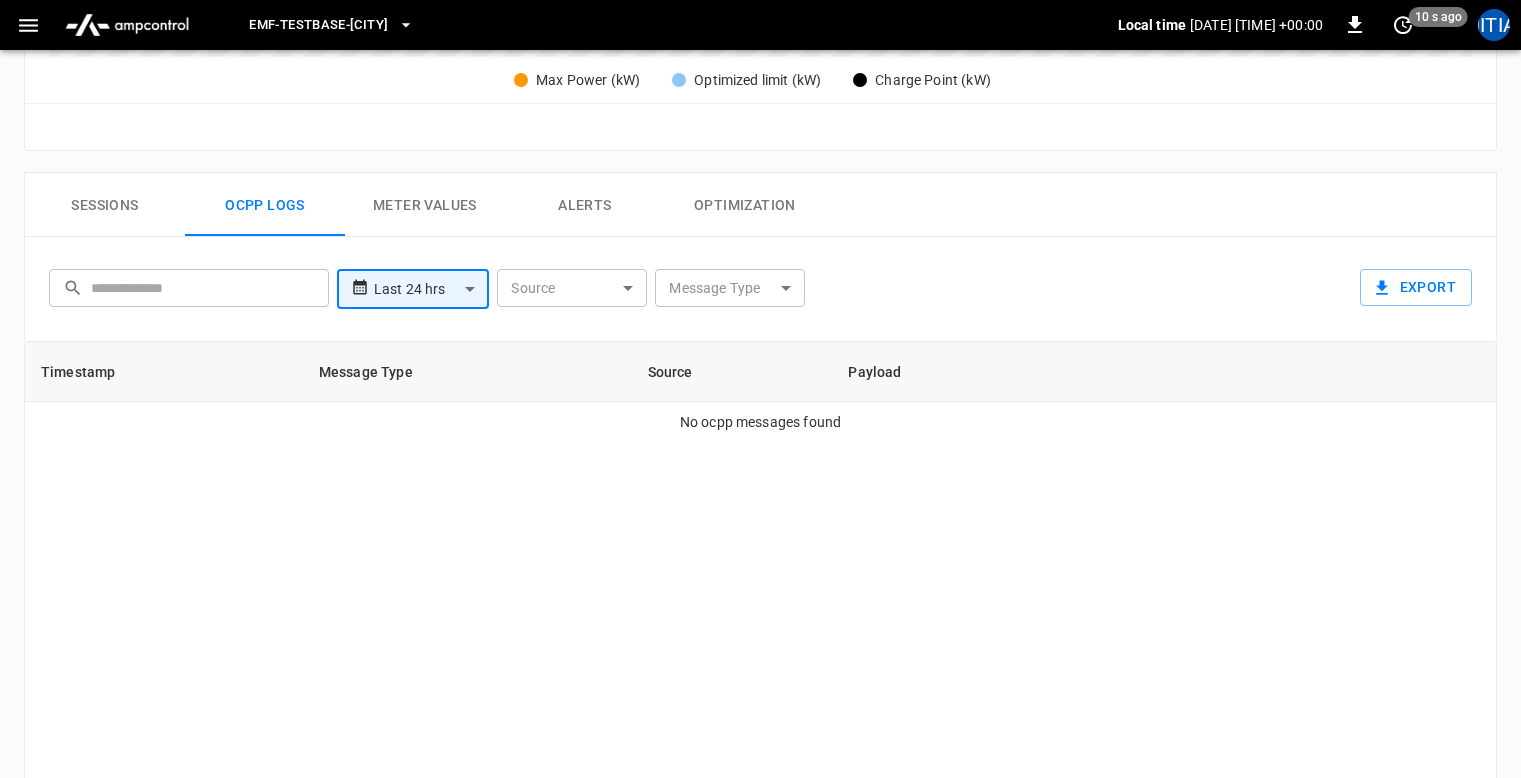 click on "**********" at bounding box center [760, 63] 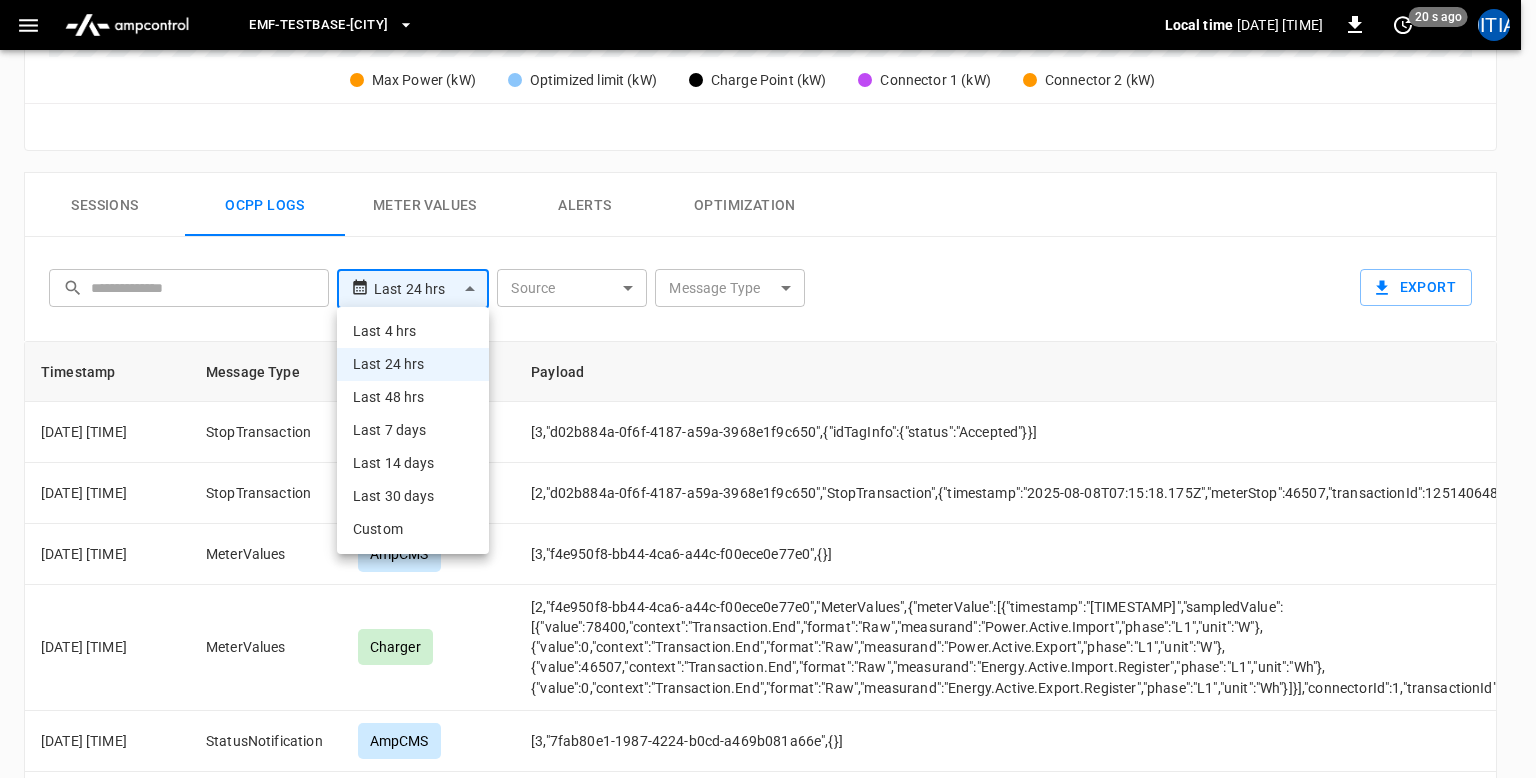click on "Last 4 hrs" at bounding box center [413, 331] 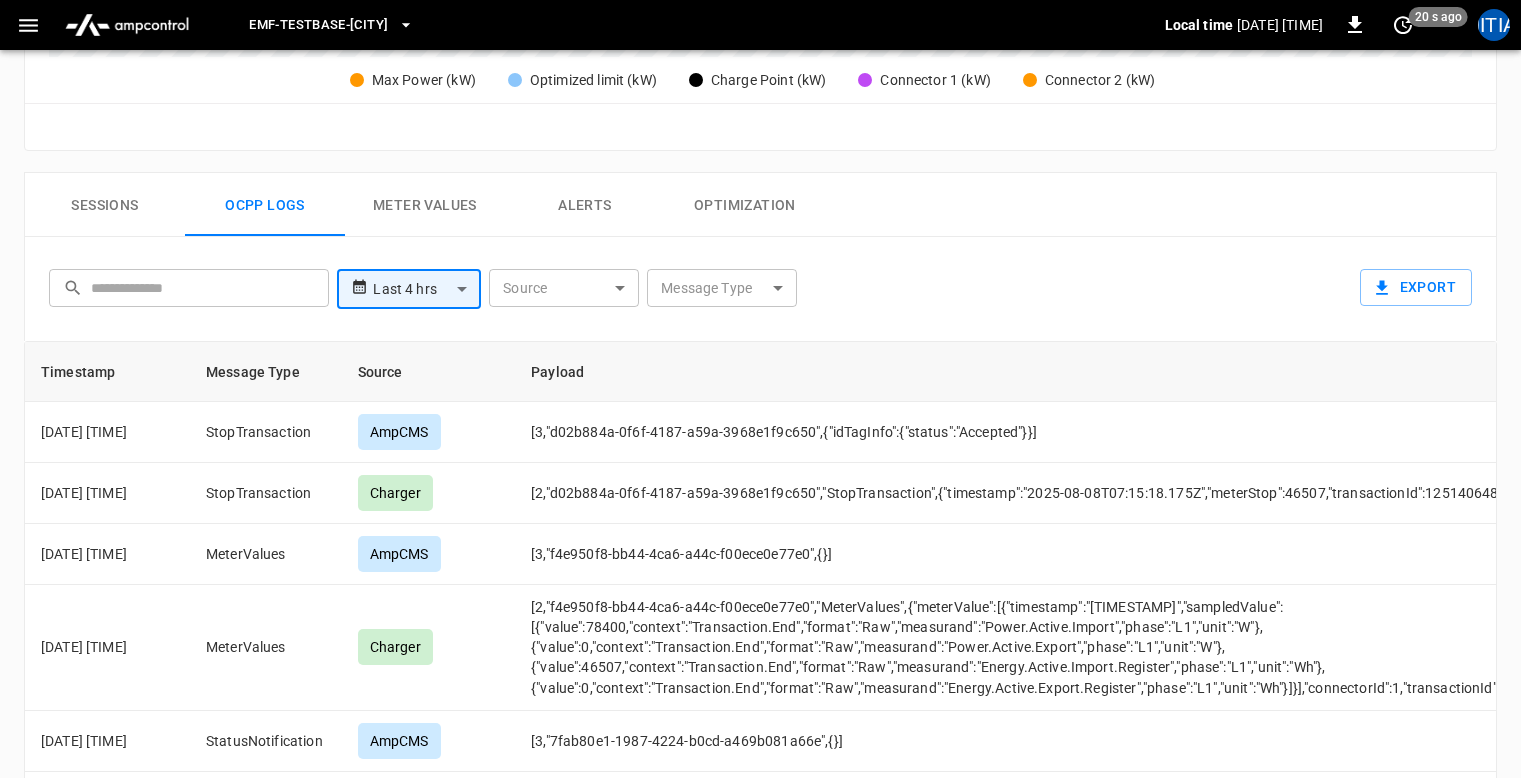 click on "​ ​ Last [DURATION] ​ Source ​ Source Message Type ​ Message Type Export" at bounding box center (756, 285) 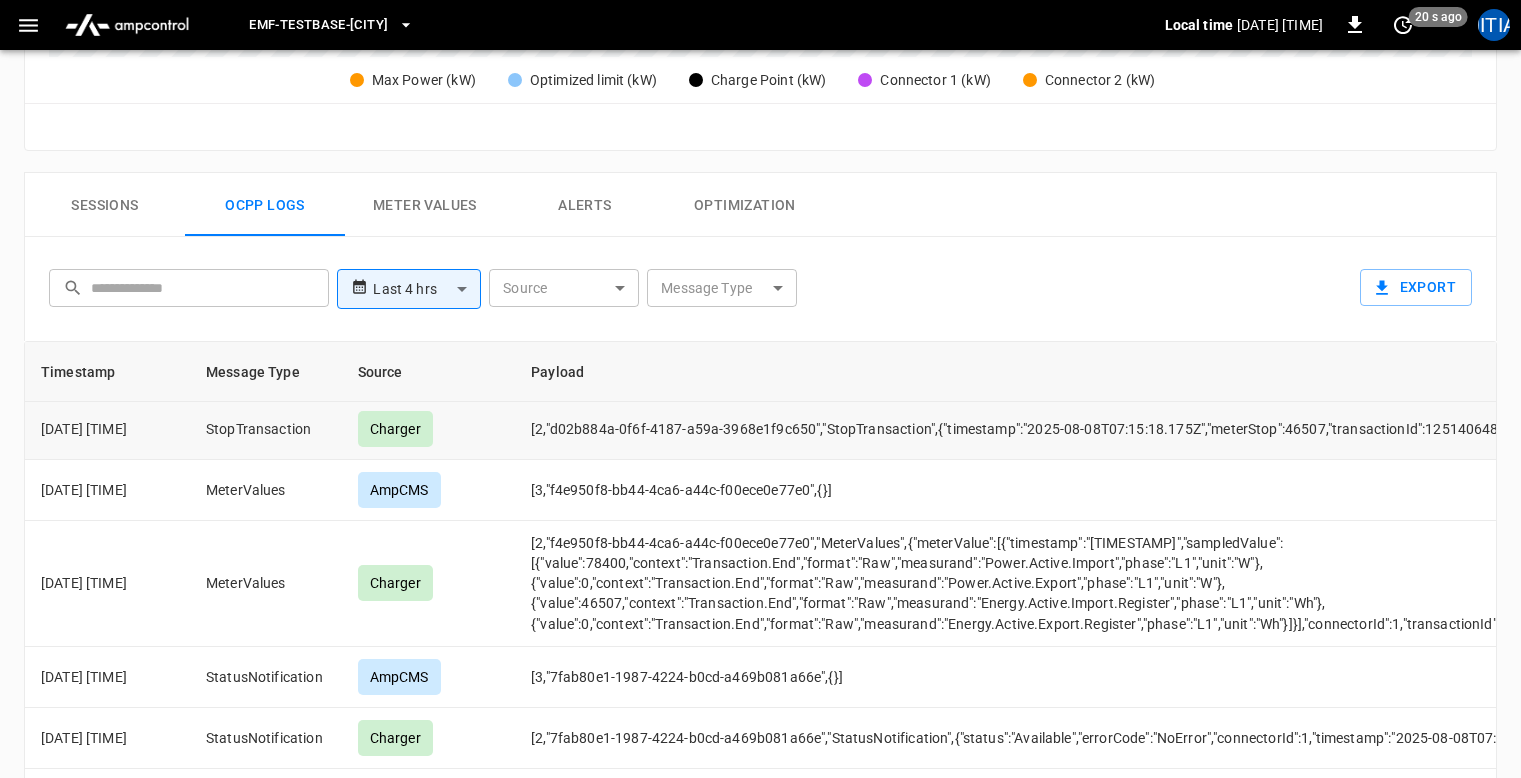 scroll, scrollTop: 0, scrollLeft: 0, axis: both 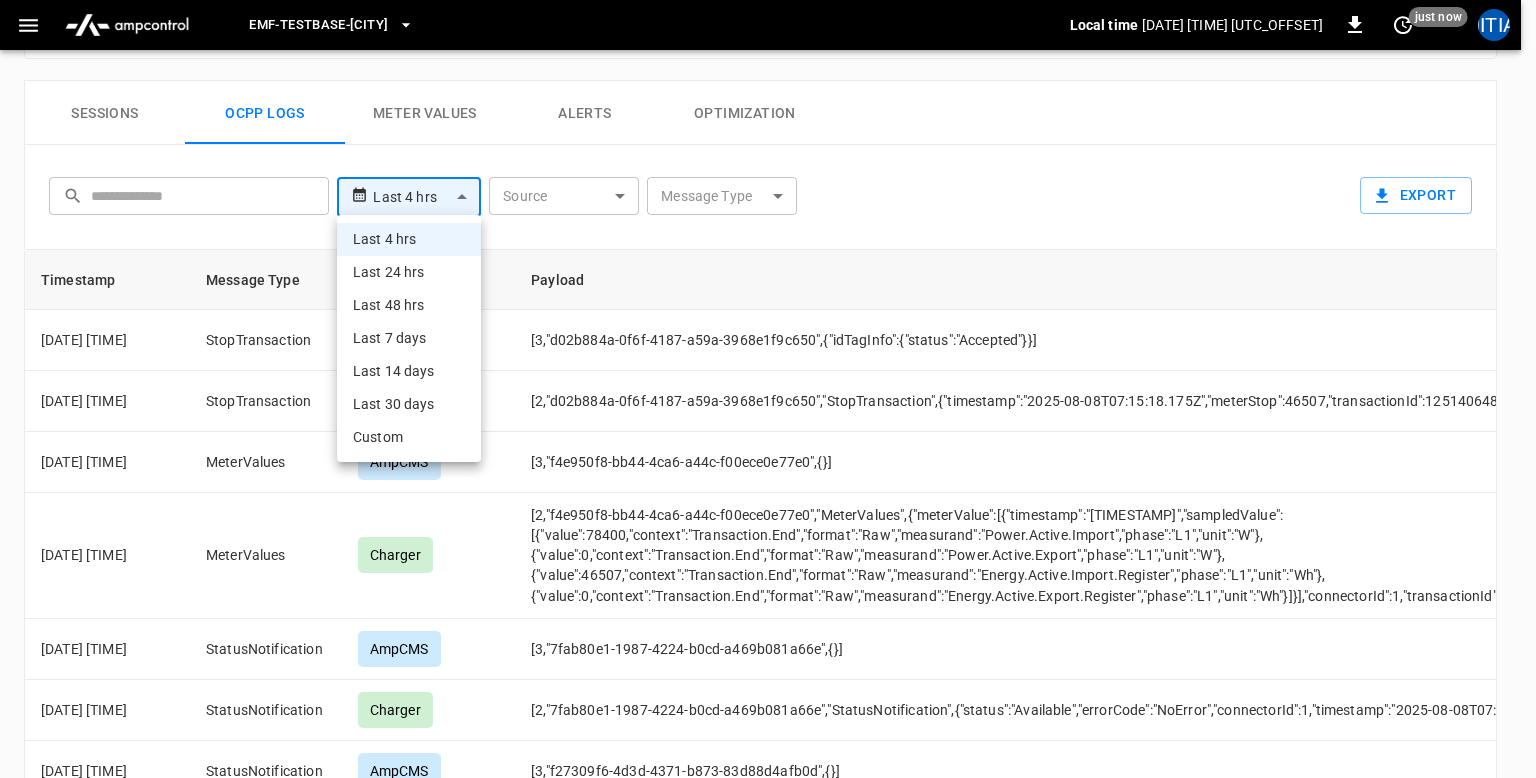 click on "**********" at bounding box center [768, -29] 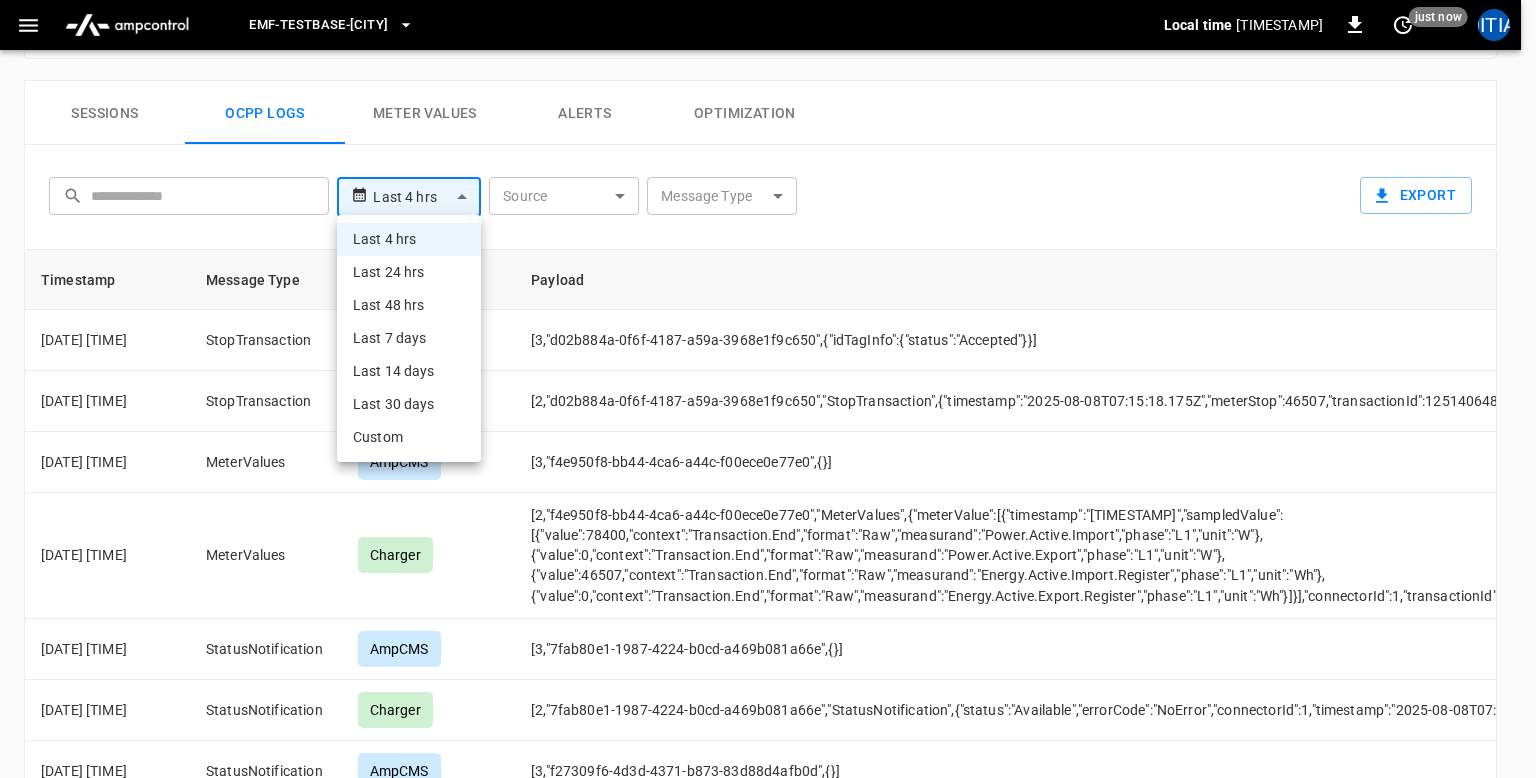 click at bounding box center (768, 389) 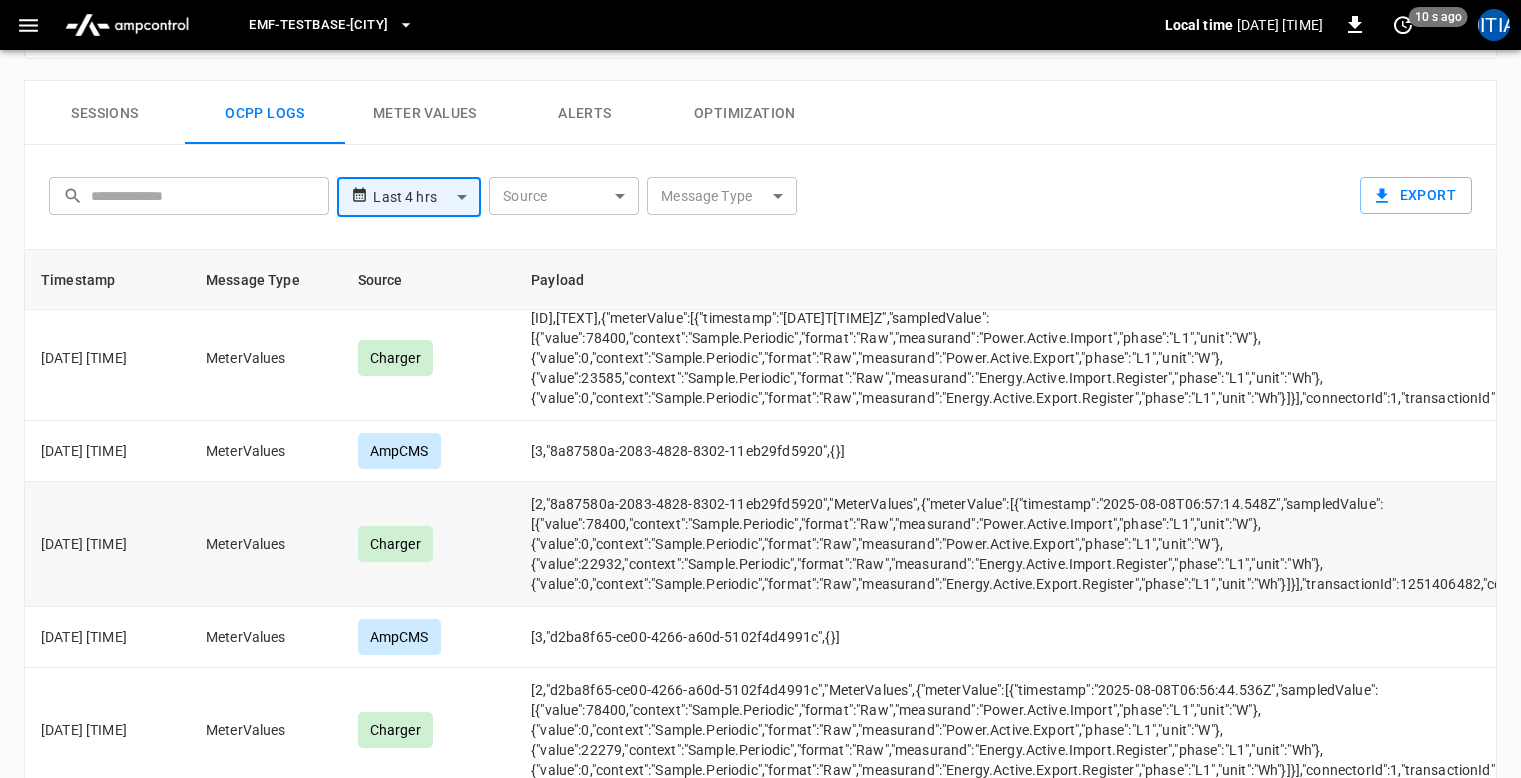 scroll, scrollTop: 8565, scrollLeft: 0, axis: vertical 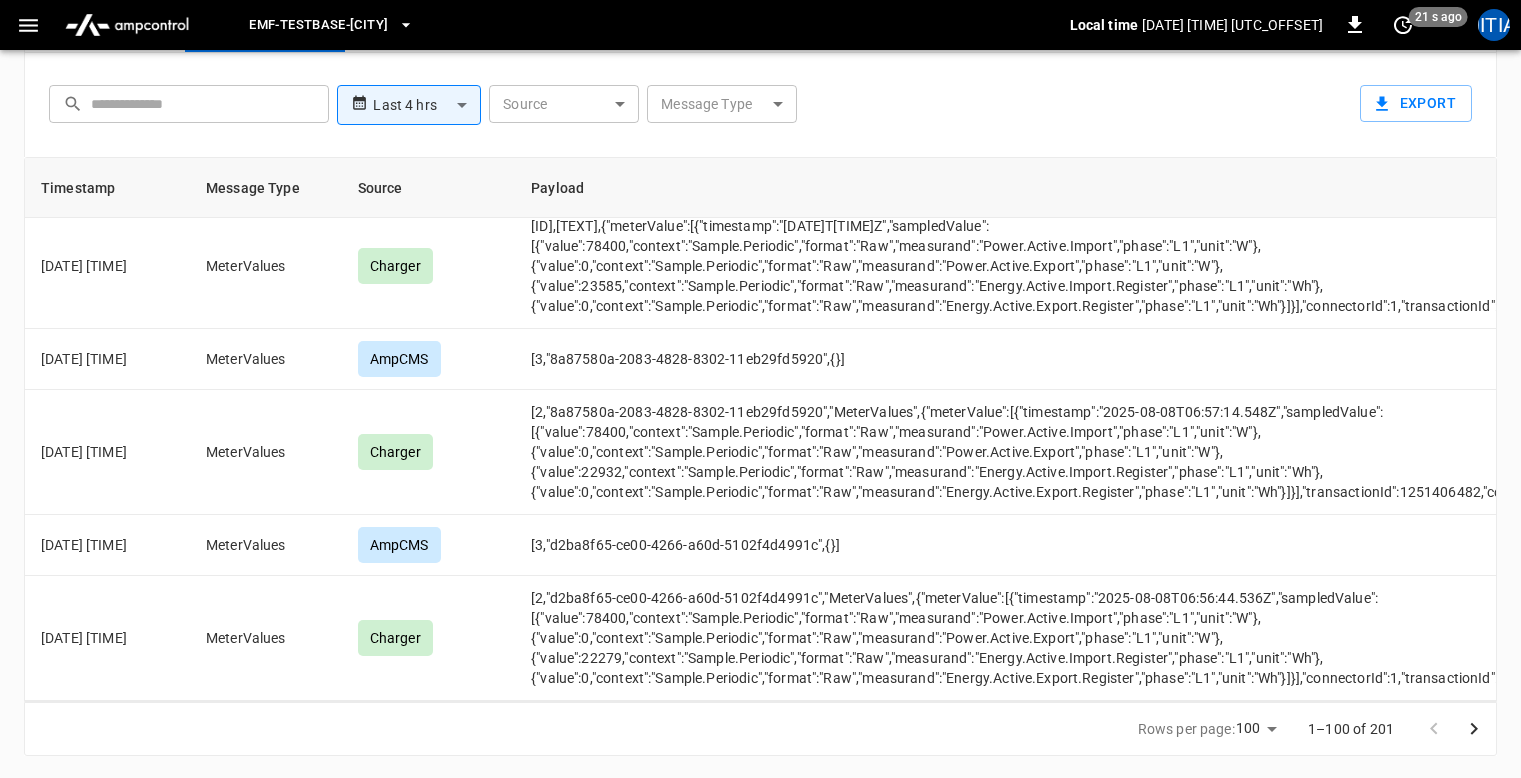 click at bounding box center (203, 104) 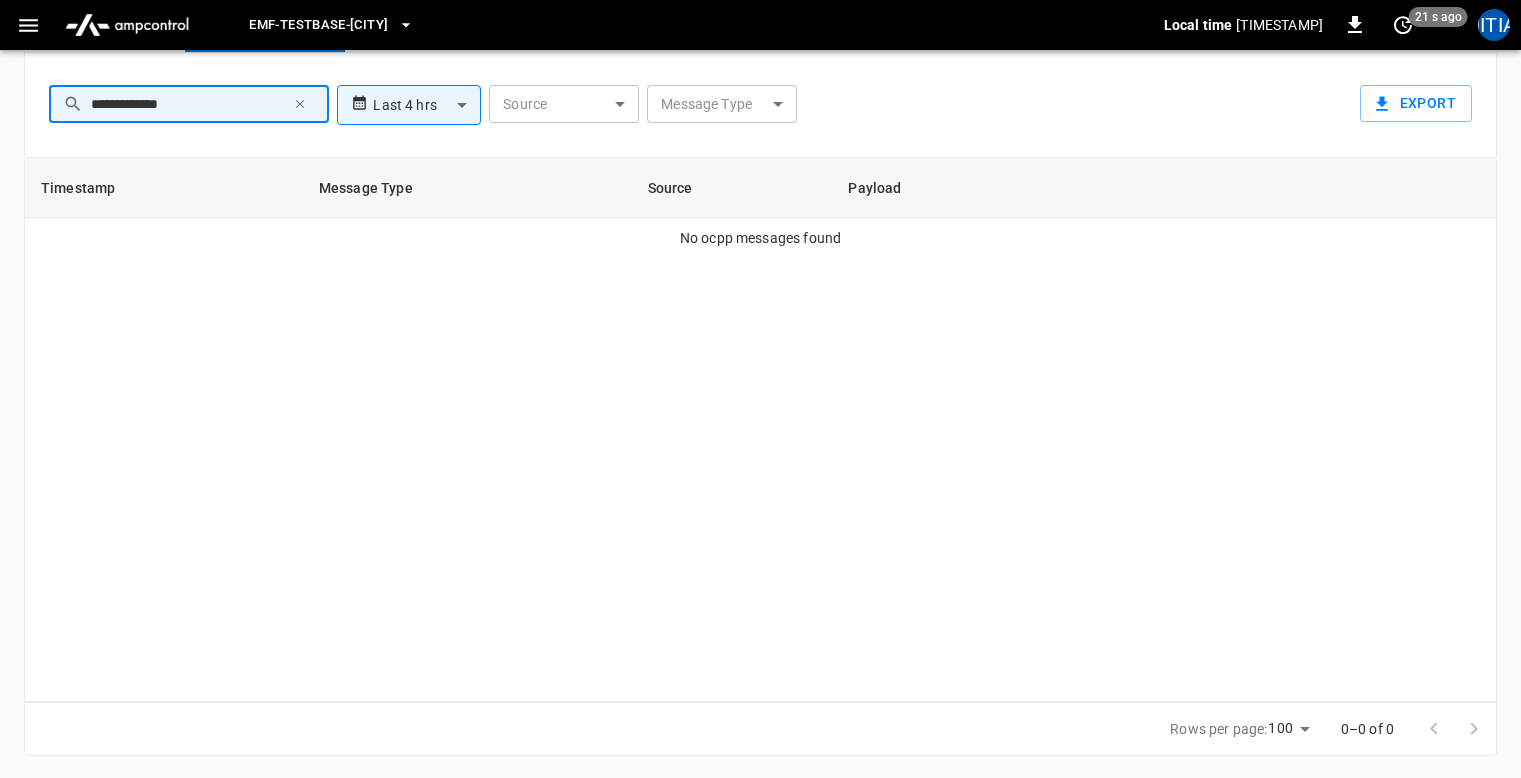 scroll, scrollTop: 0, scrollLeft: 0, axis: both 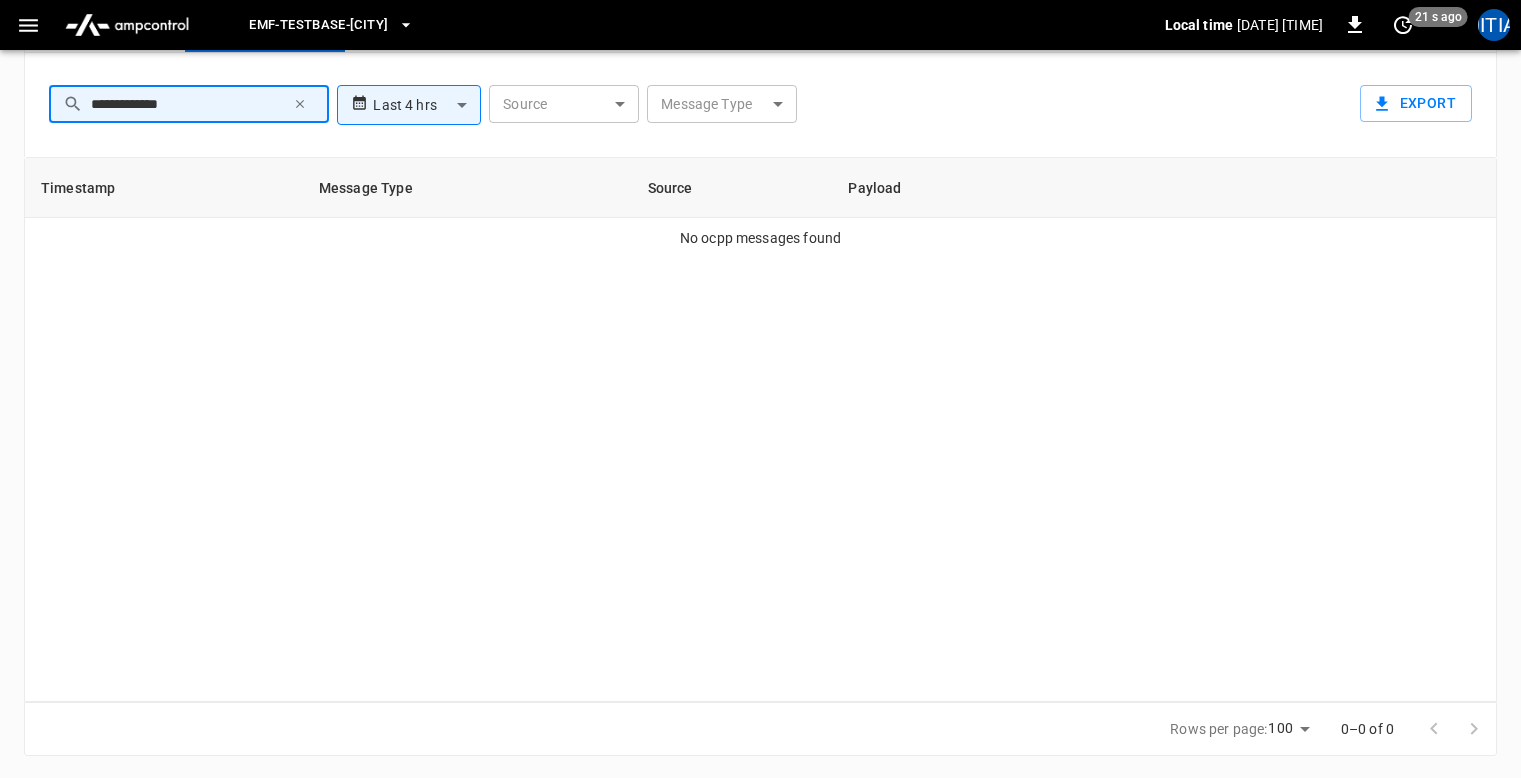 click on "**********" at bounding box center [188, 104] 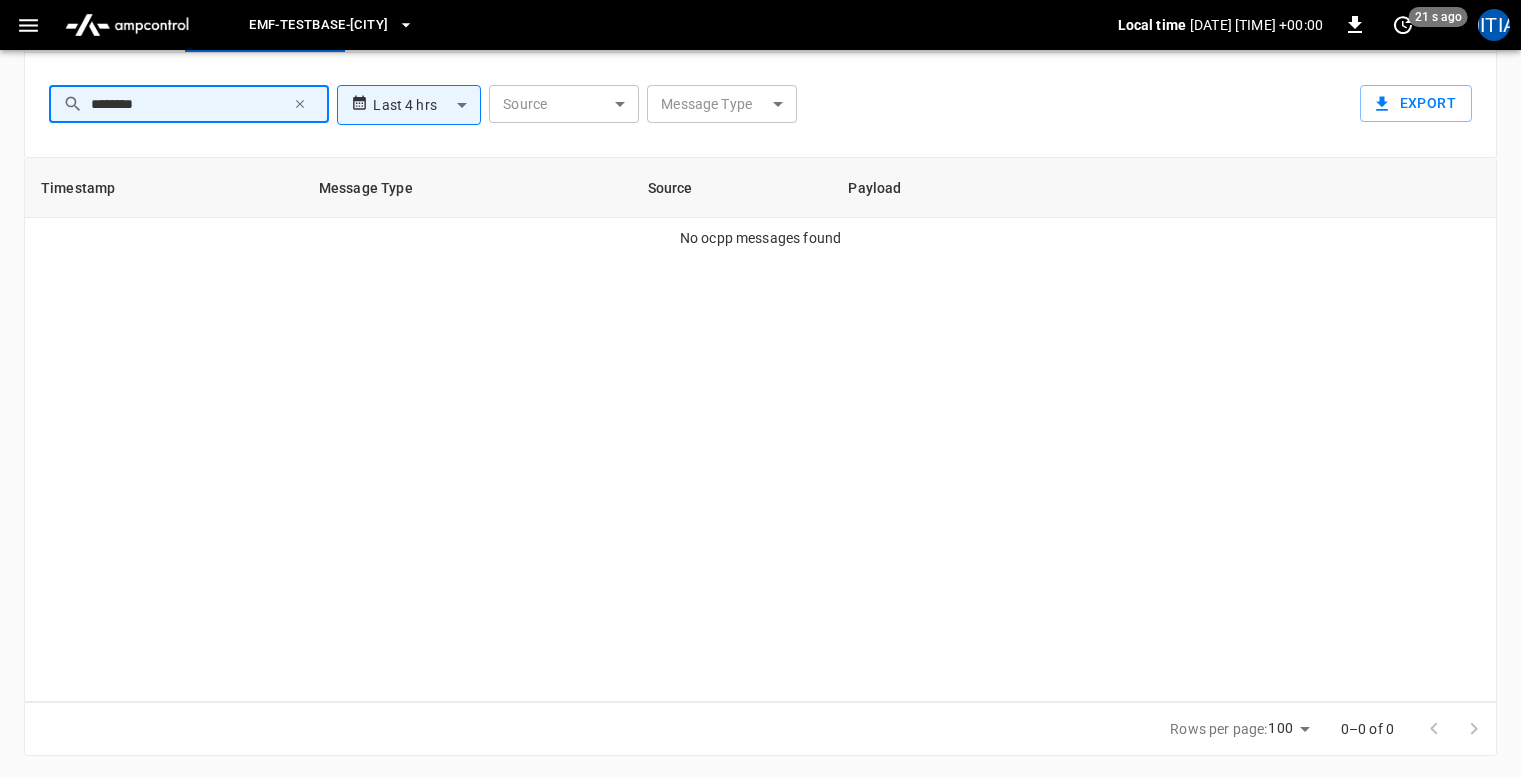 type on "********" 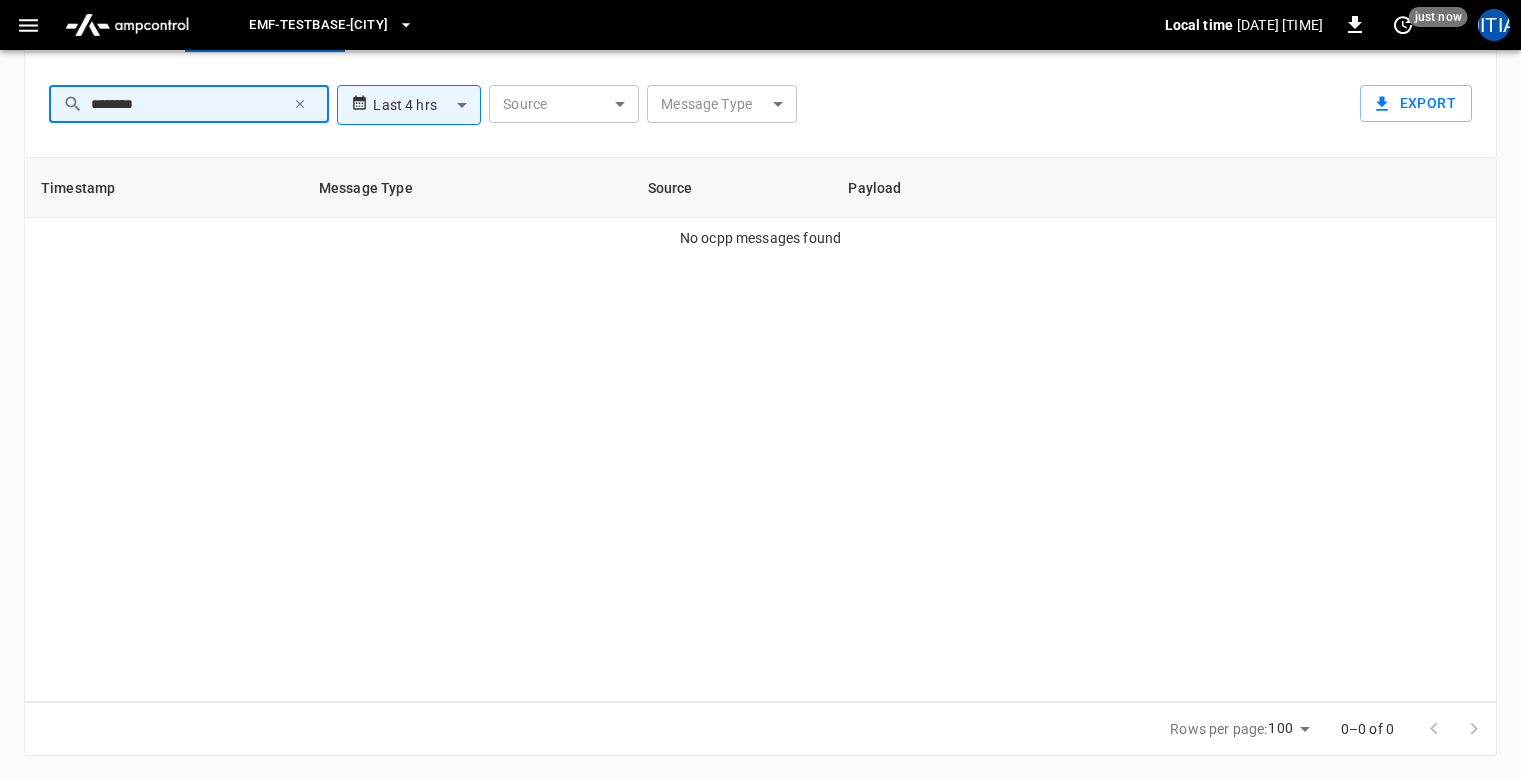 click 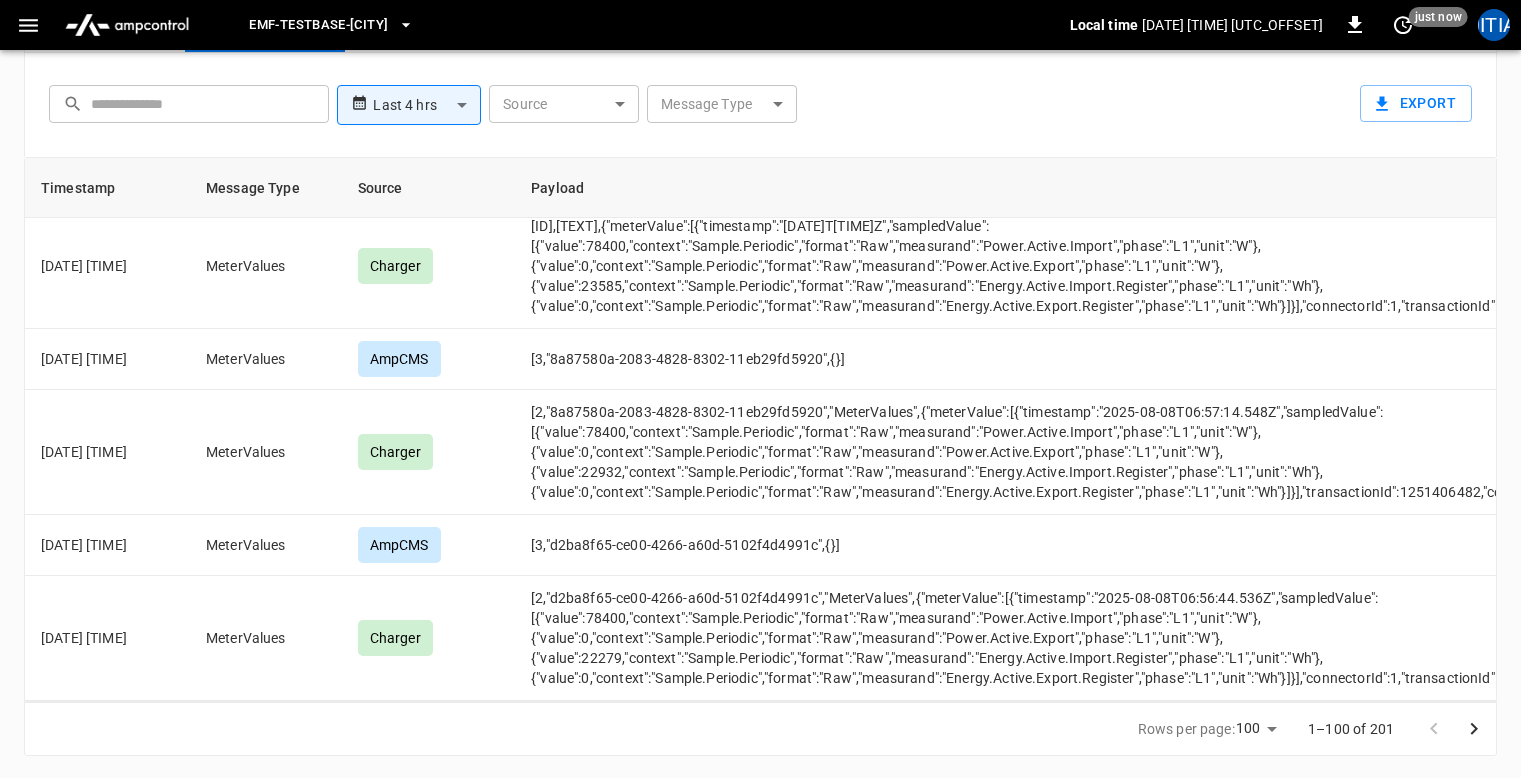 scroll, scrollTop: 8565, scrollLeft: 0, axis: vertical 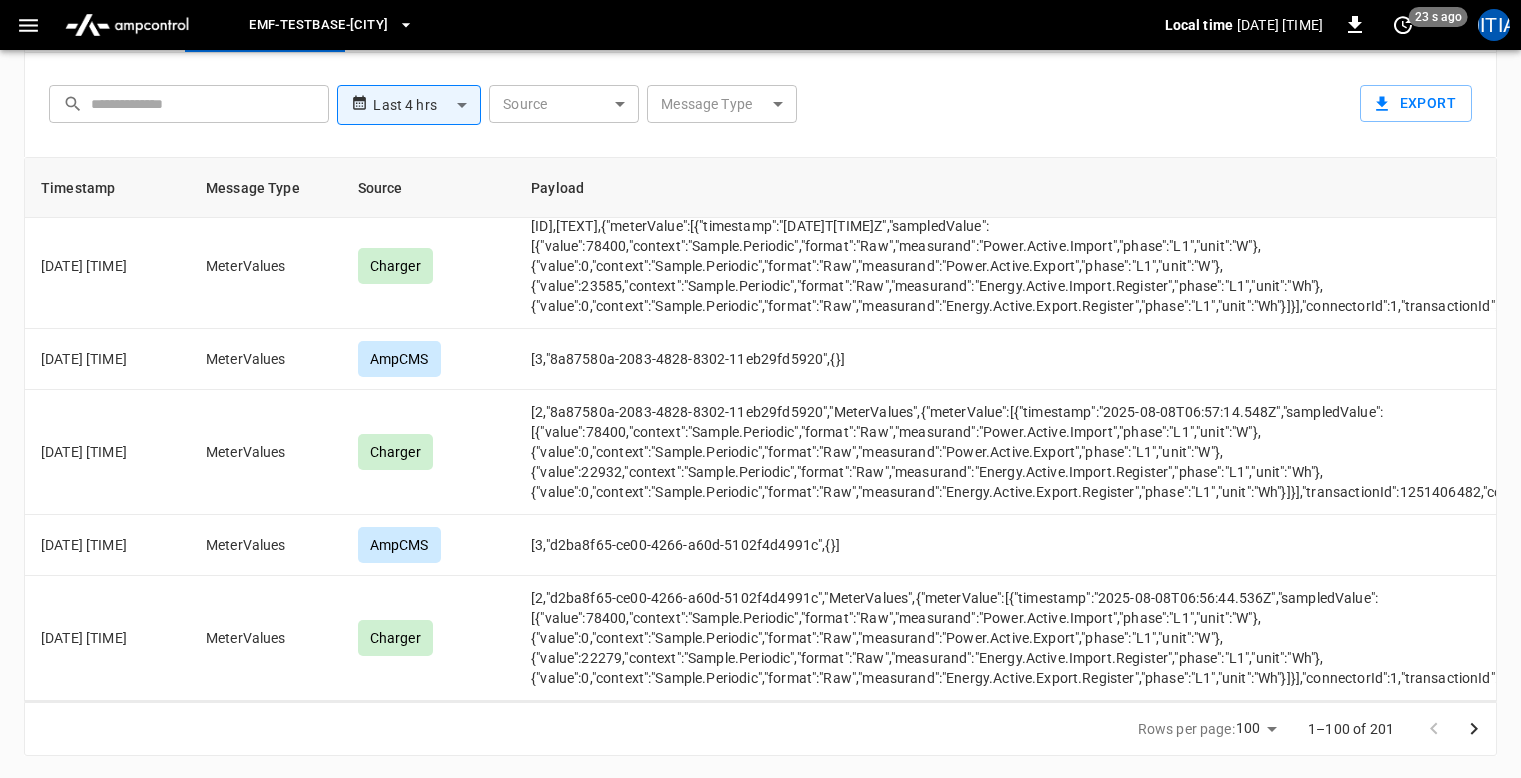 click at bounding box center (203, 104) 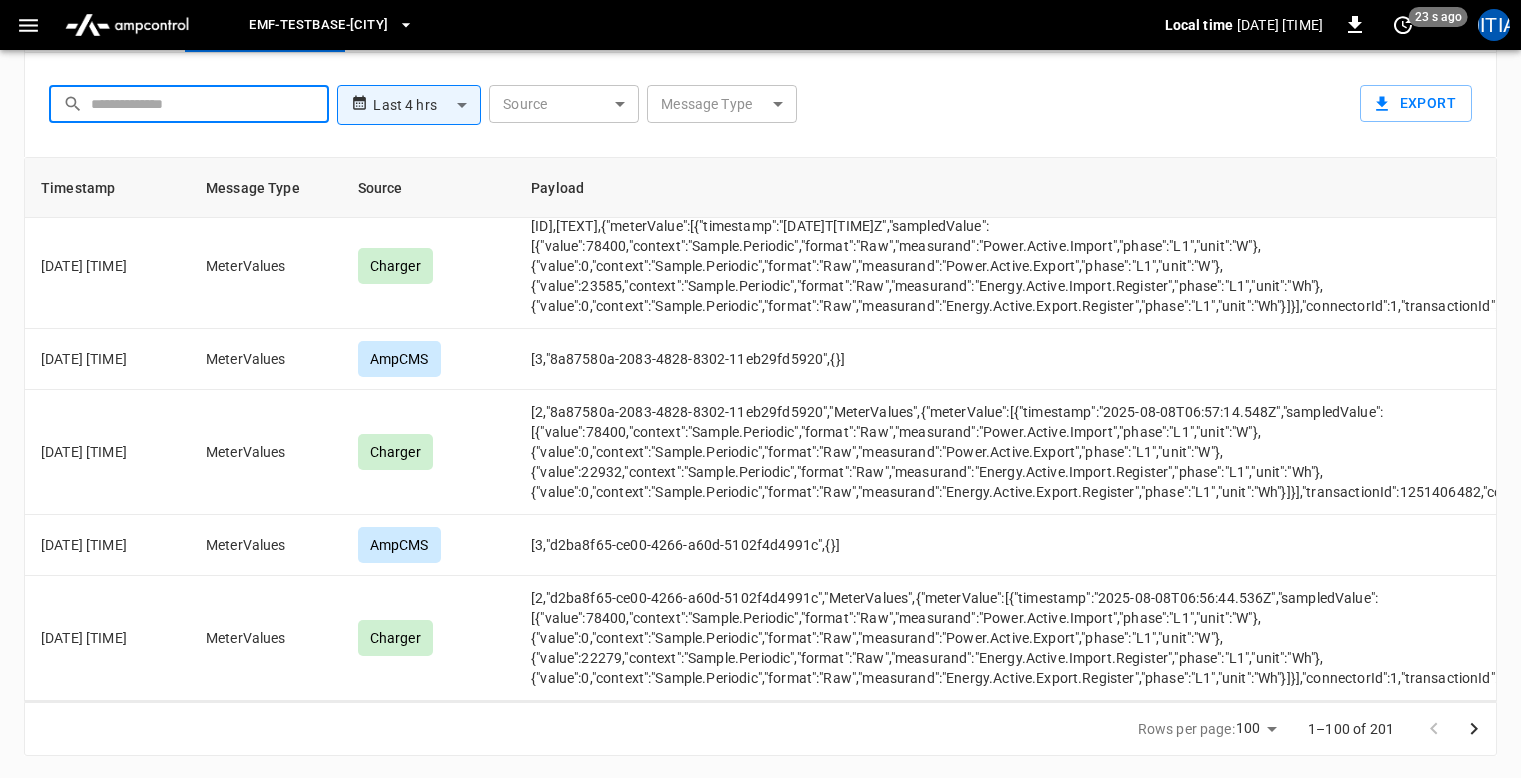 paste on "**********" 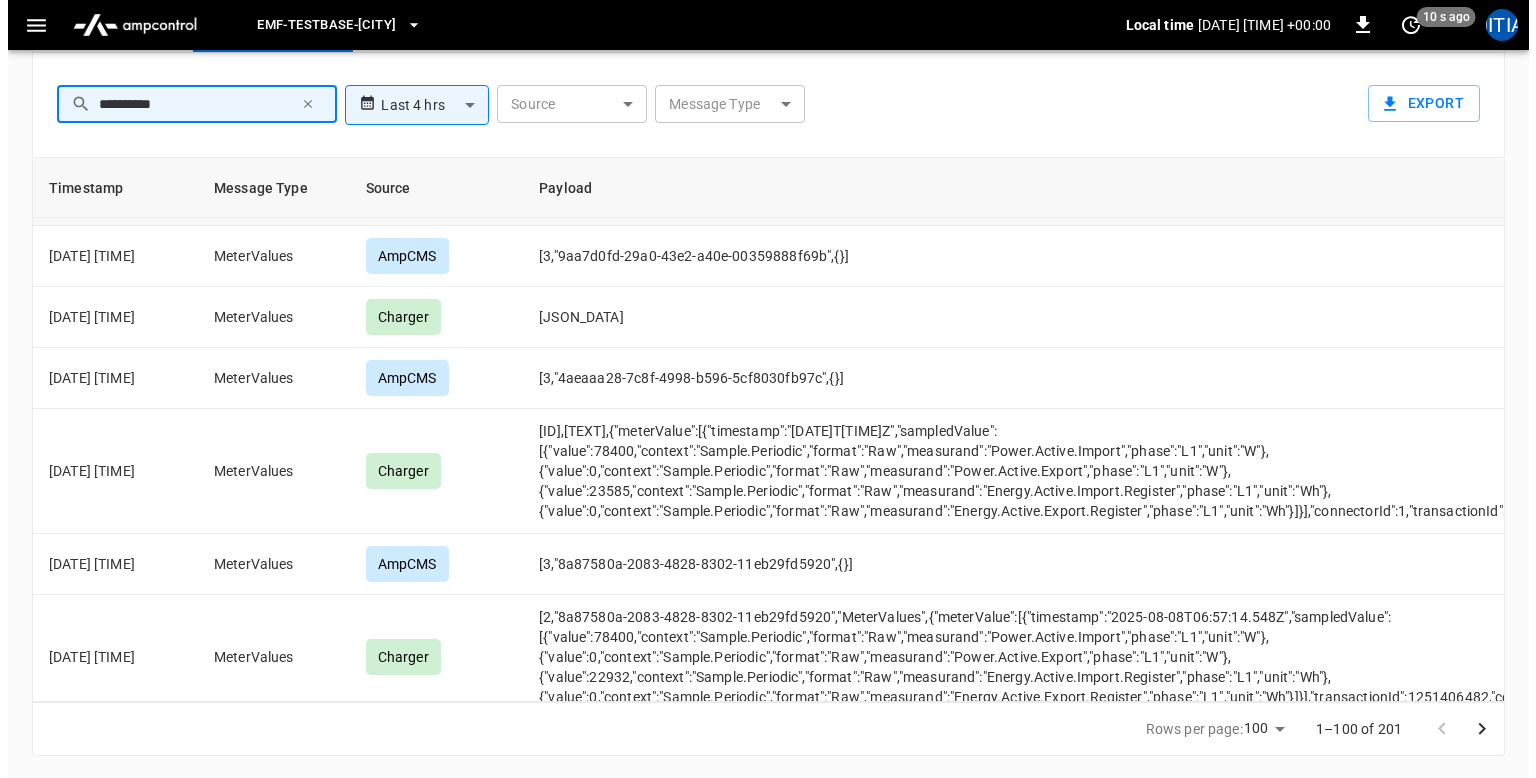 scroll, scrollTop: 7640, scrollLeft: 0, axis: vertical 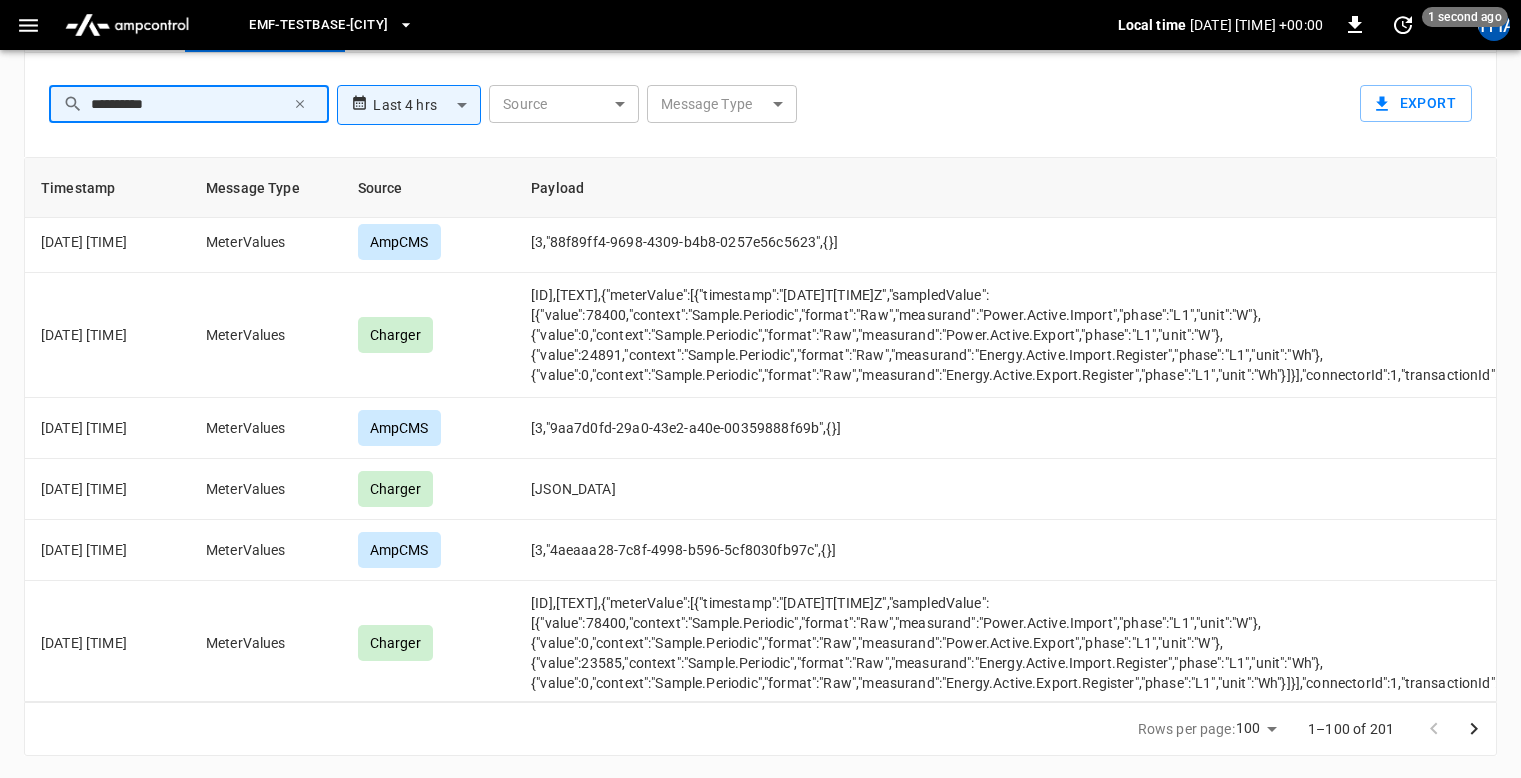 drag, startPoint x: 0, startPoint y: 93, endPoint x: 16, endPoint y: 98, distance: 16.763054 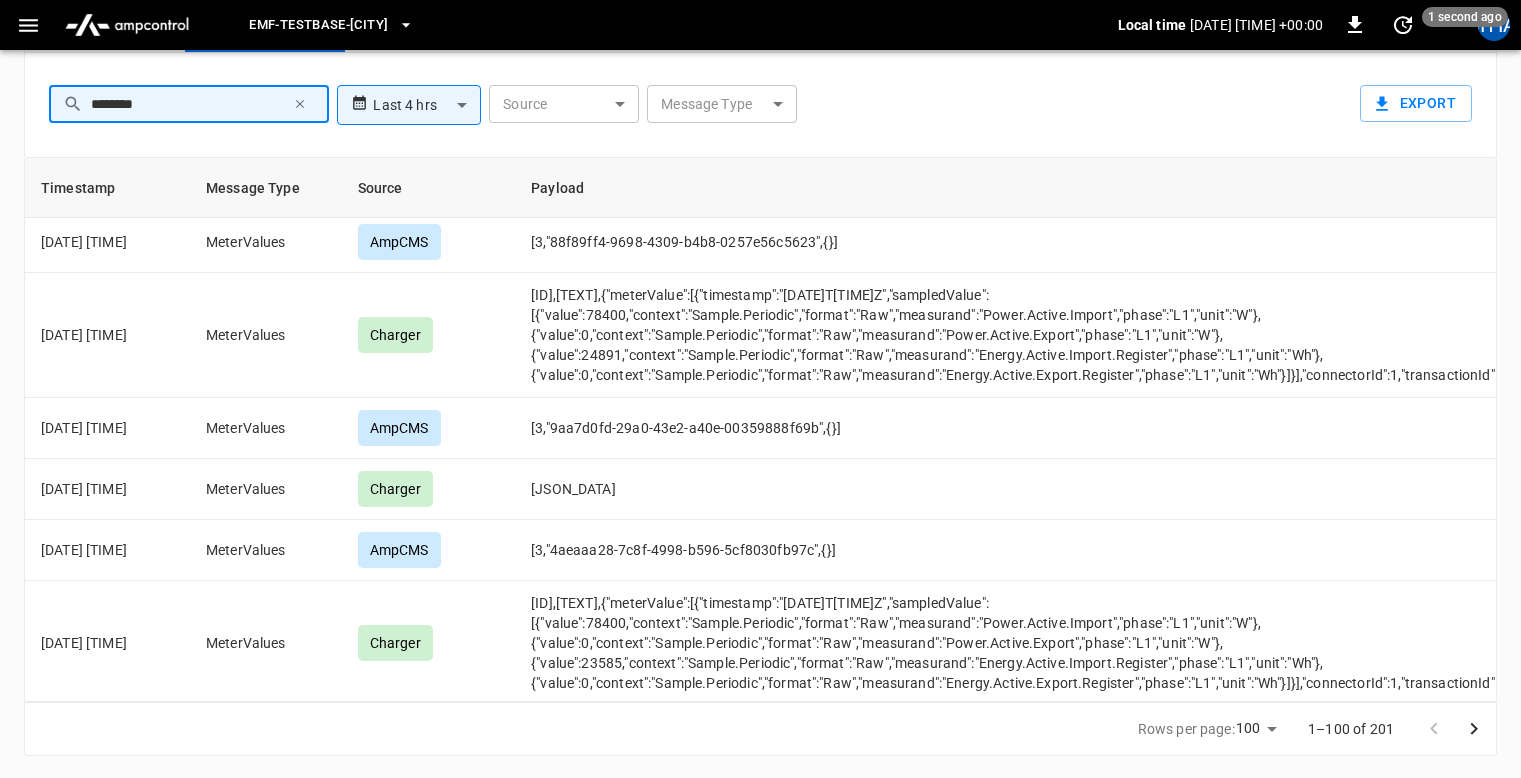 type on "********" 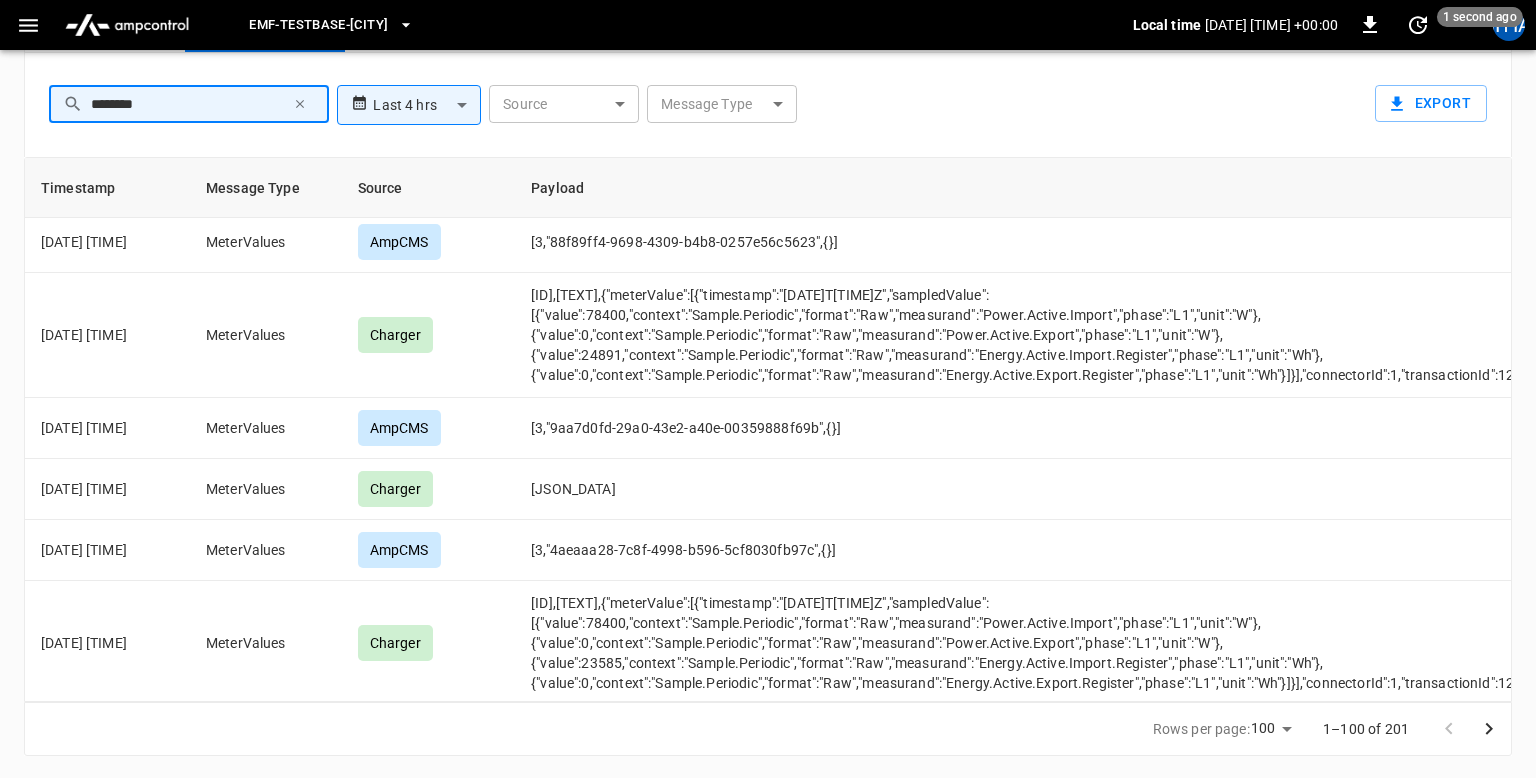 click on "**********" at bounding box center (768, -121) 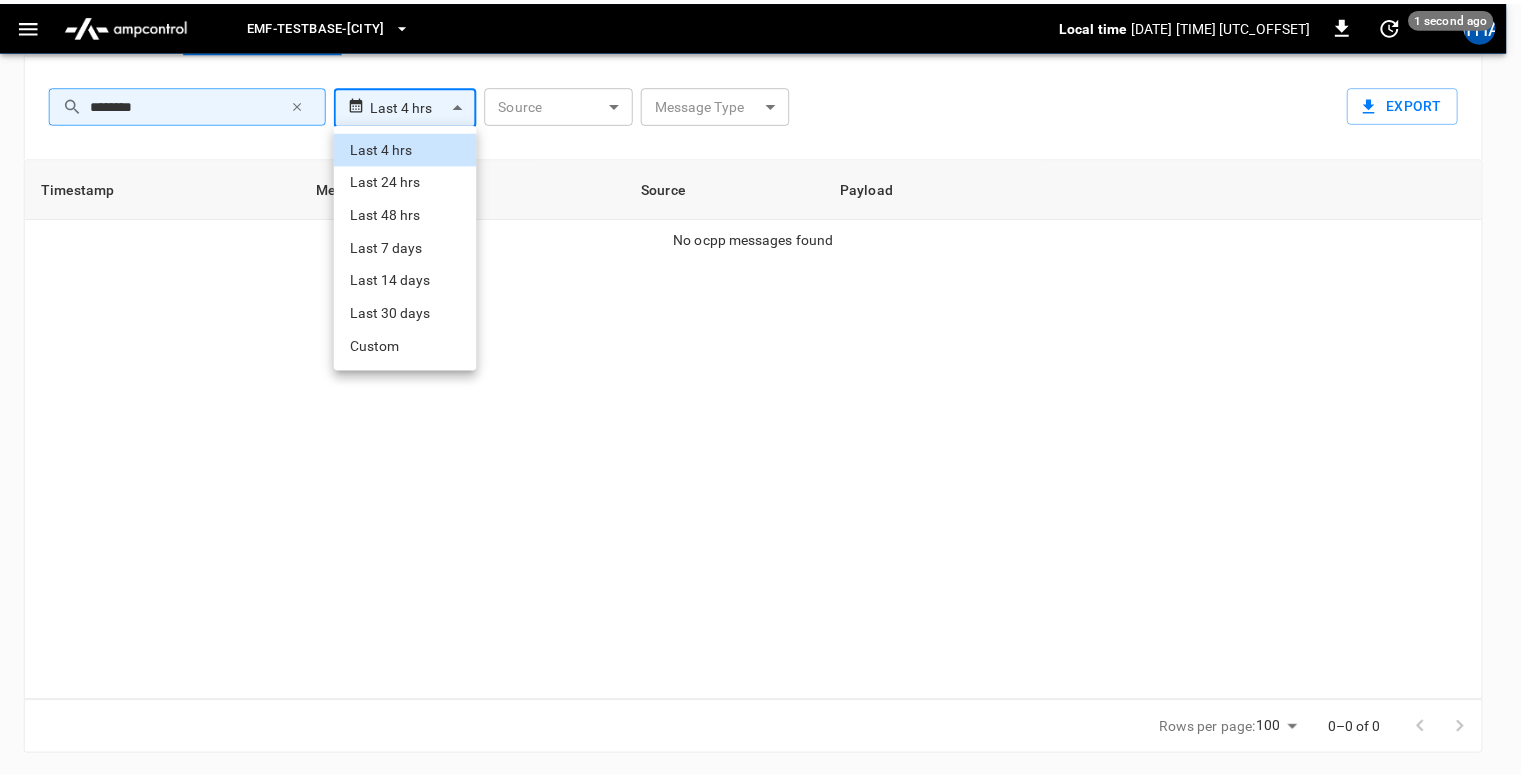 scroll, scrollTop: 0, scrollLeft: 0, axis: both 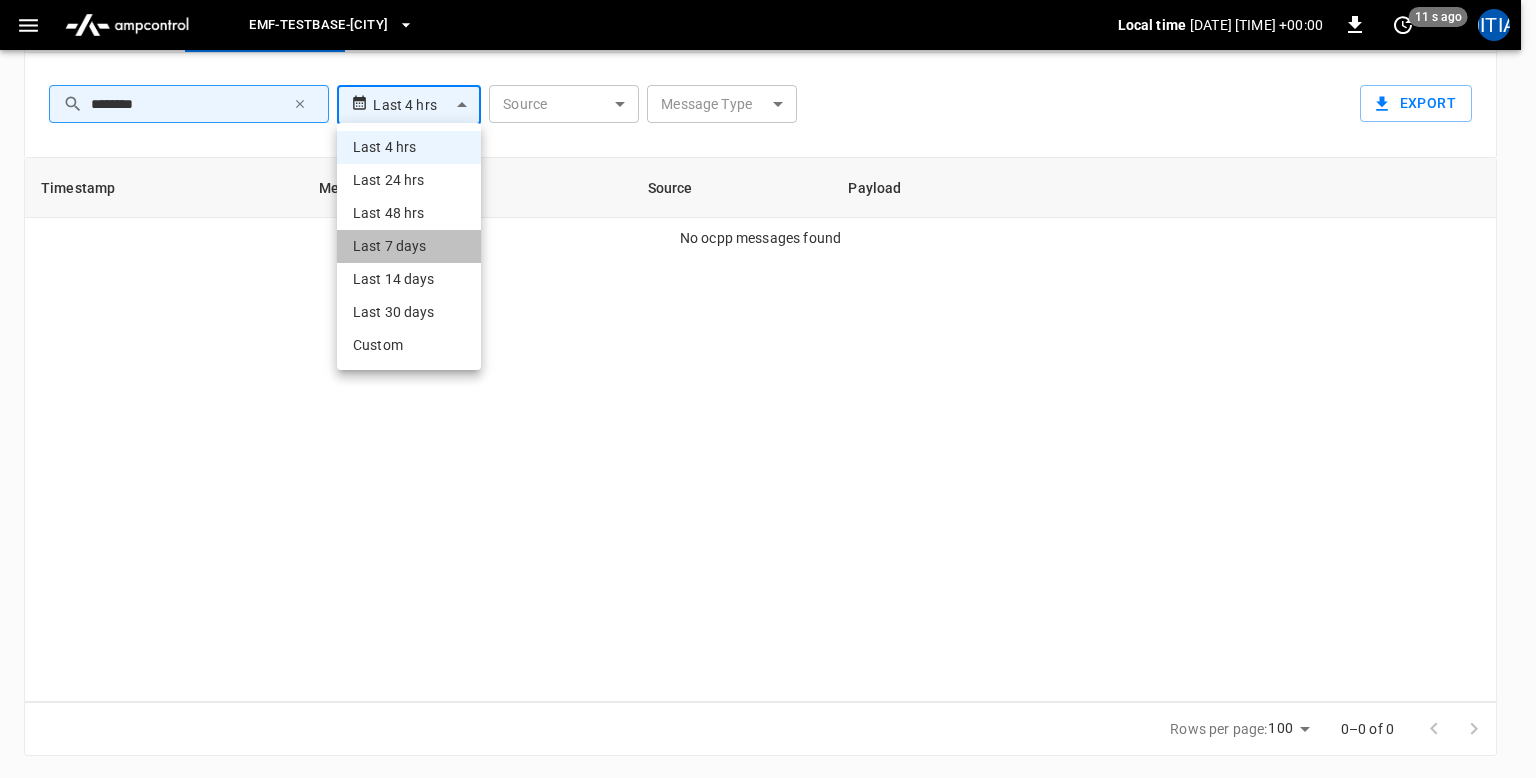 click on "Last 7 days" at bounding box center (409, 246) 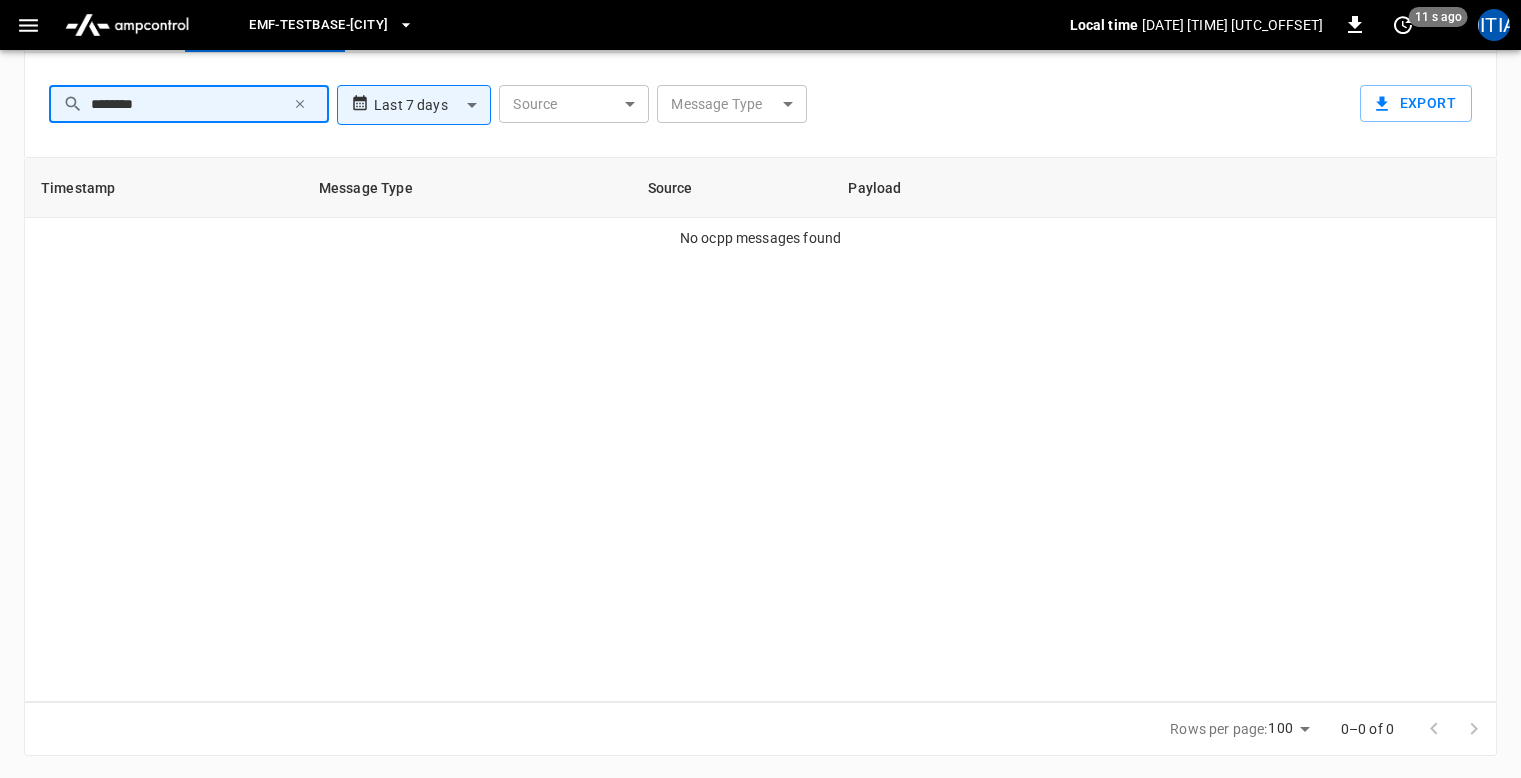 click on "********" at bounding box center [188, 104] 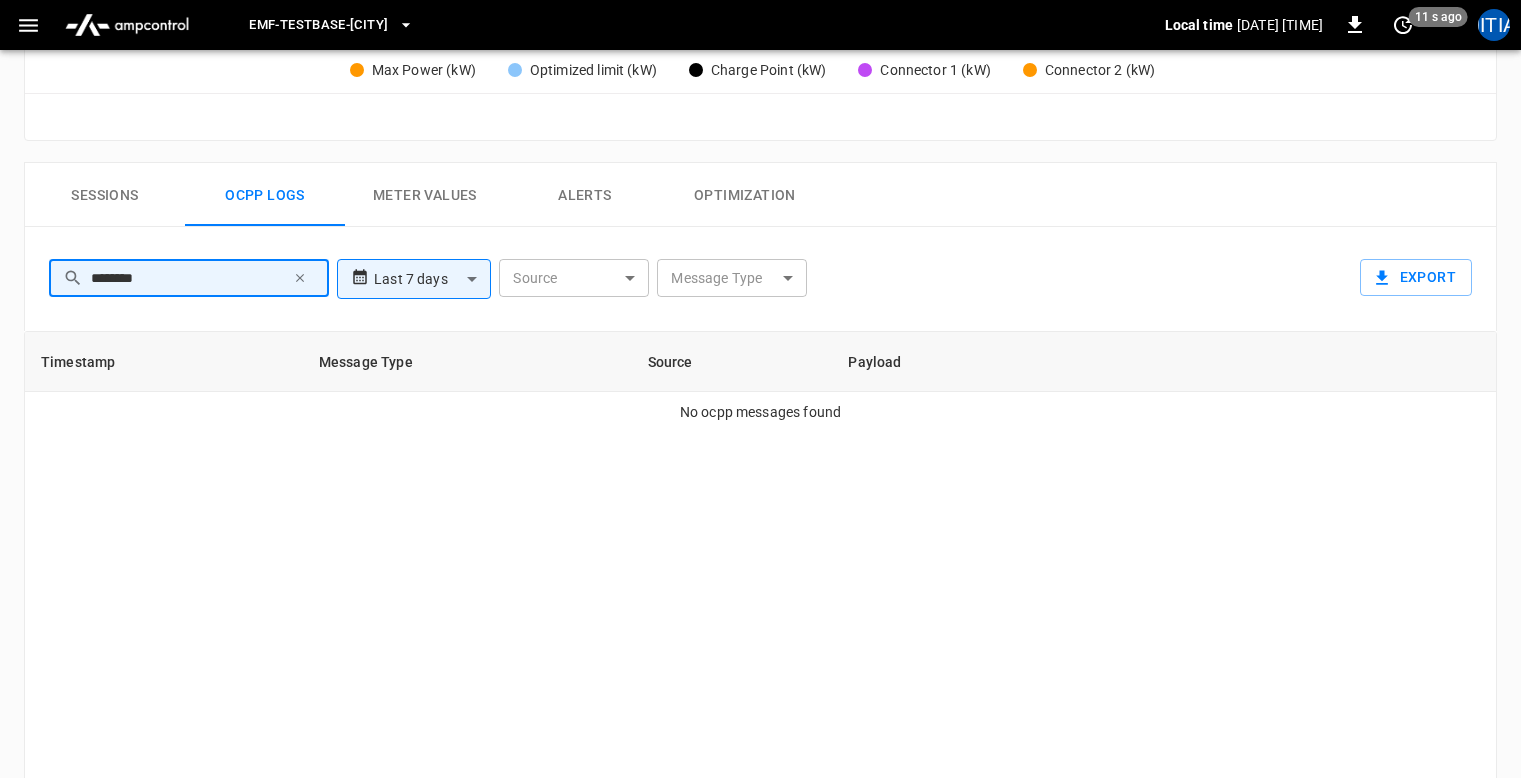 scroll, scrollTop: 845, scrollLeft: 0, axis: vertical 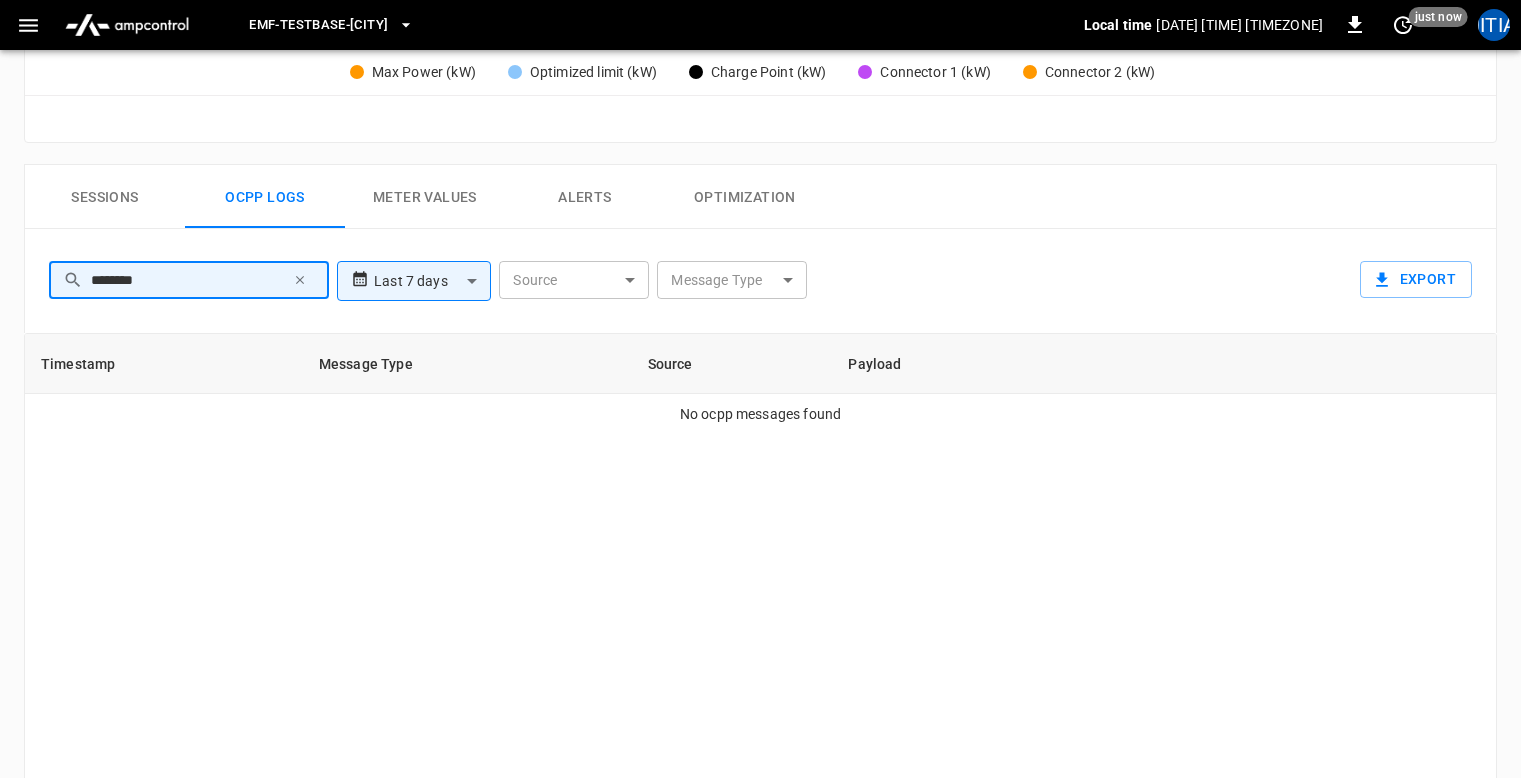 drag, startPoint x: 159, startPoint y: 286, endPoint x: 21, endPoint y: 299, distance: 138.61096 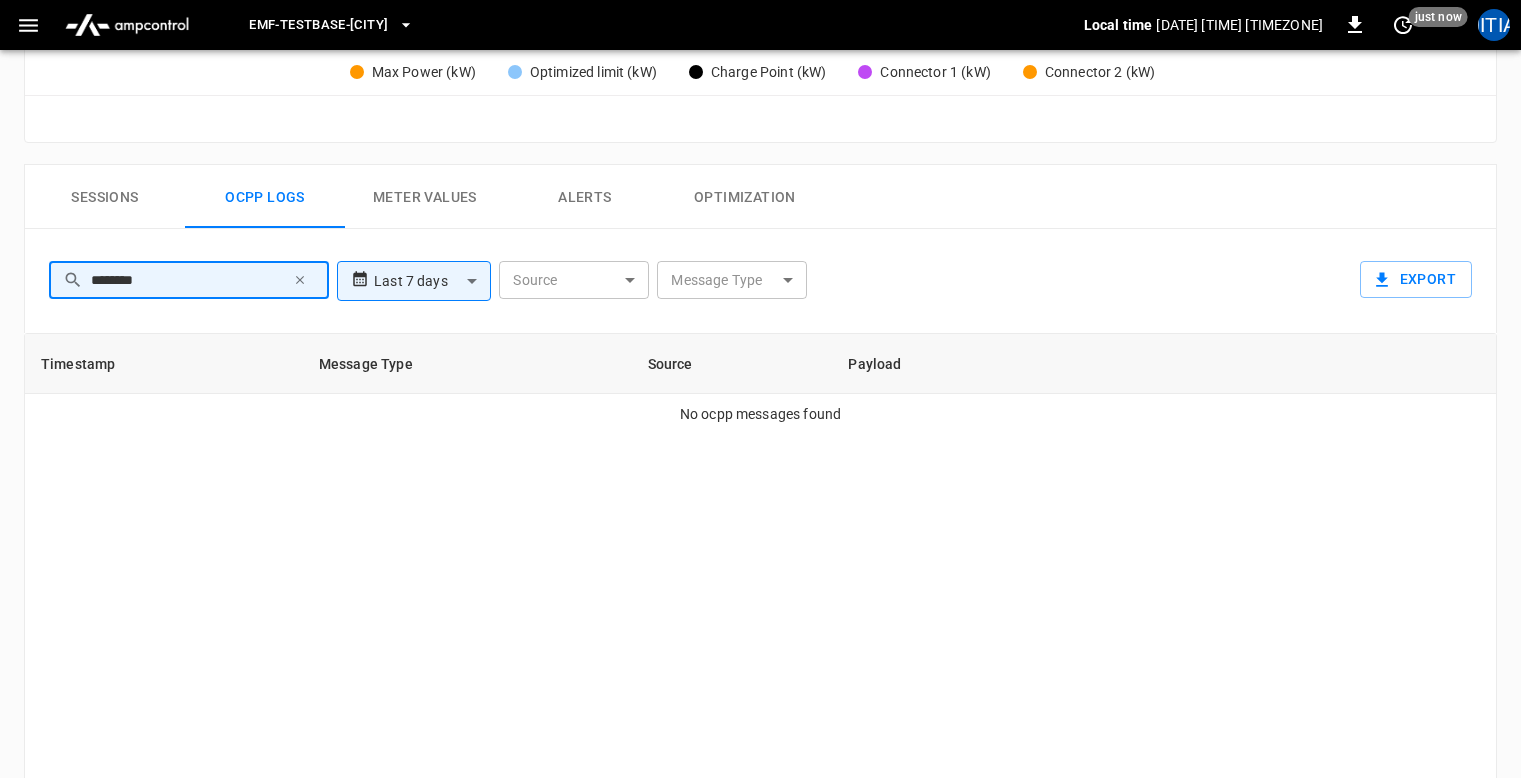 paste on "**********" 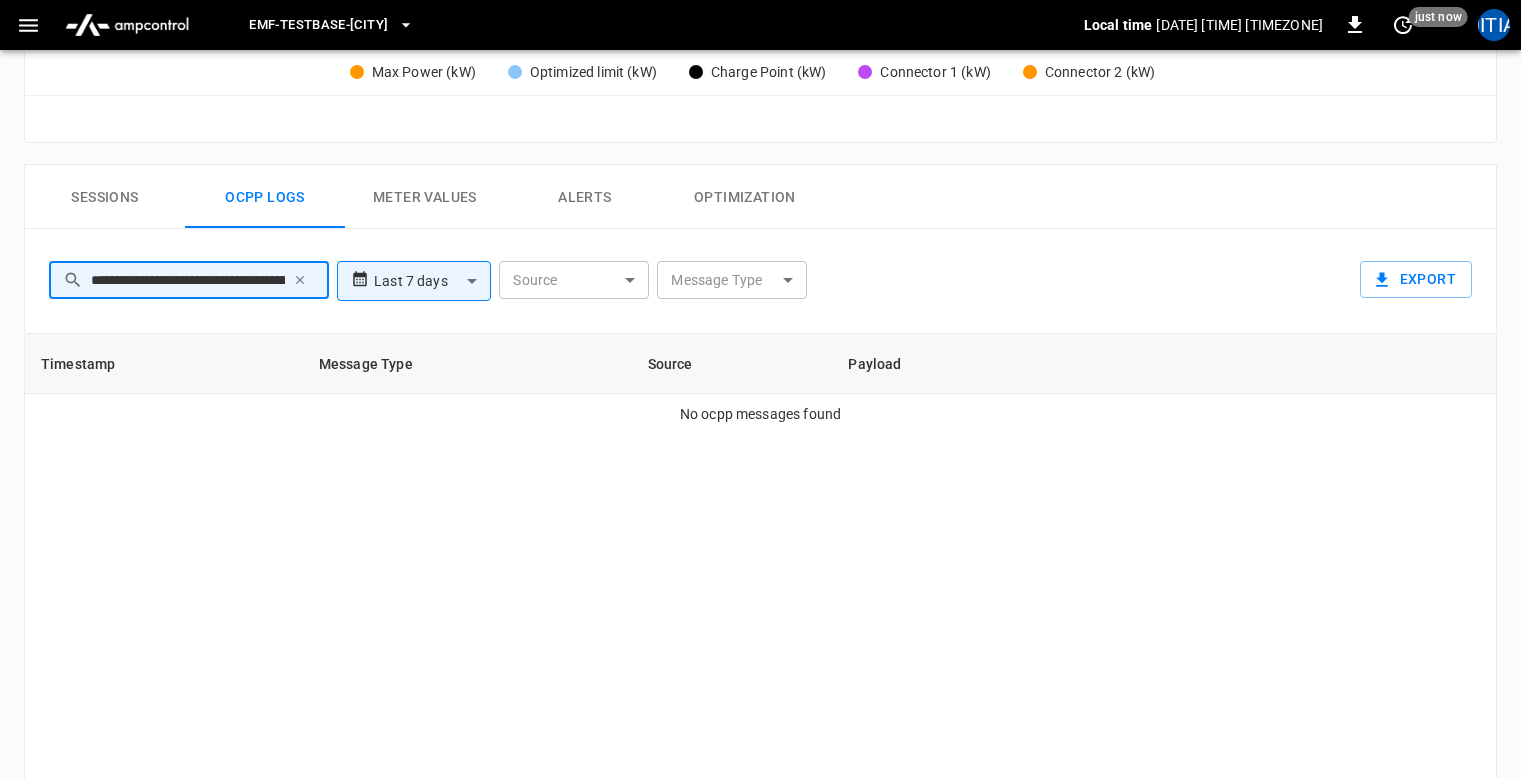 scroll, scrollTop: 0, scrollLeft: 135, axis: horizontal 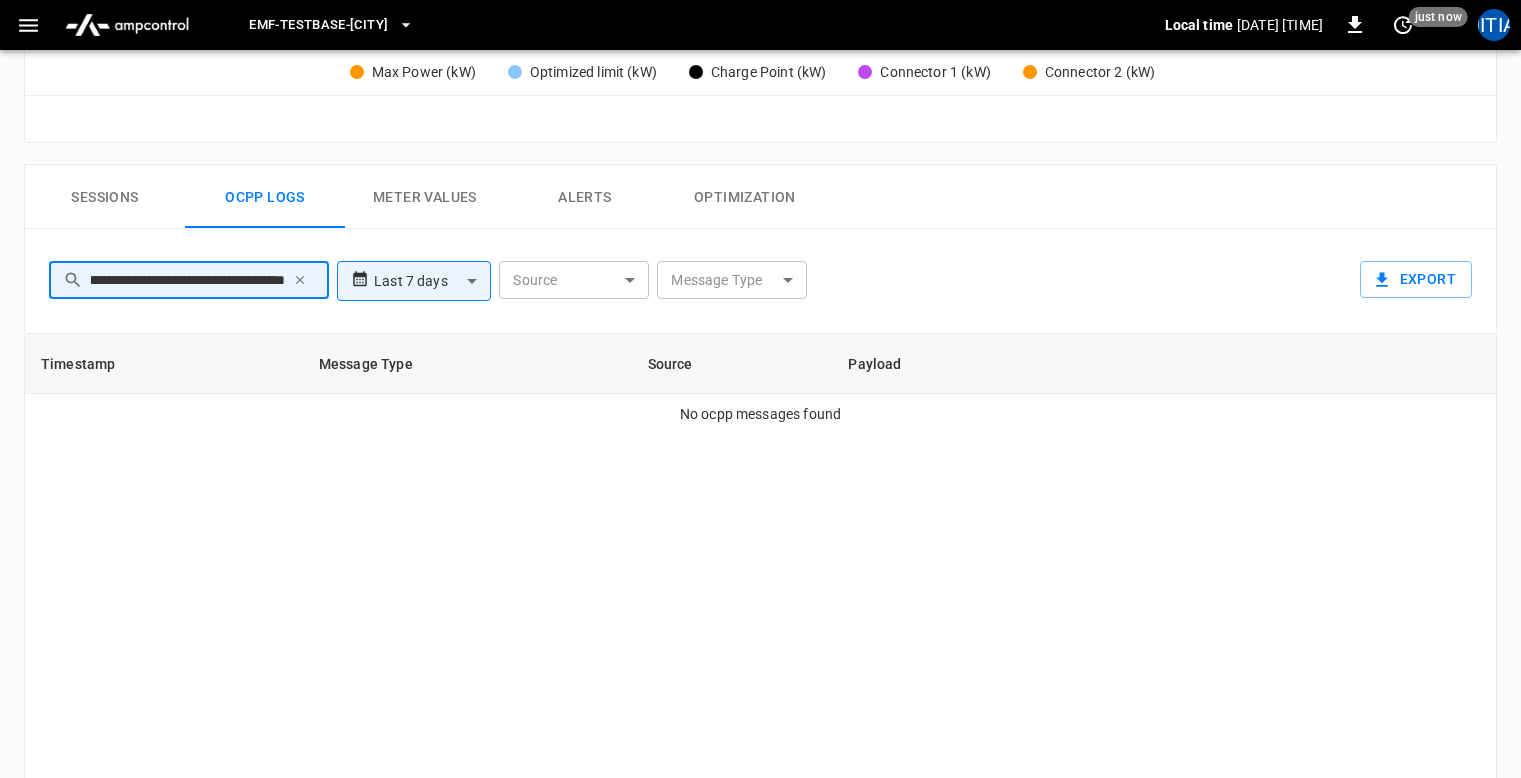 paste 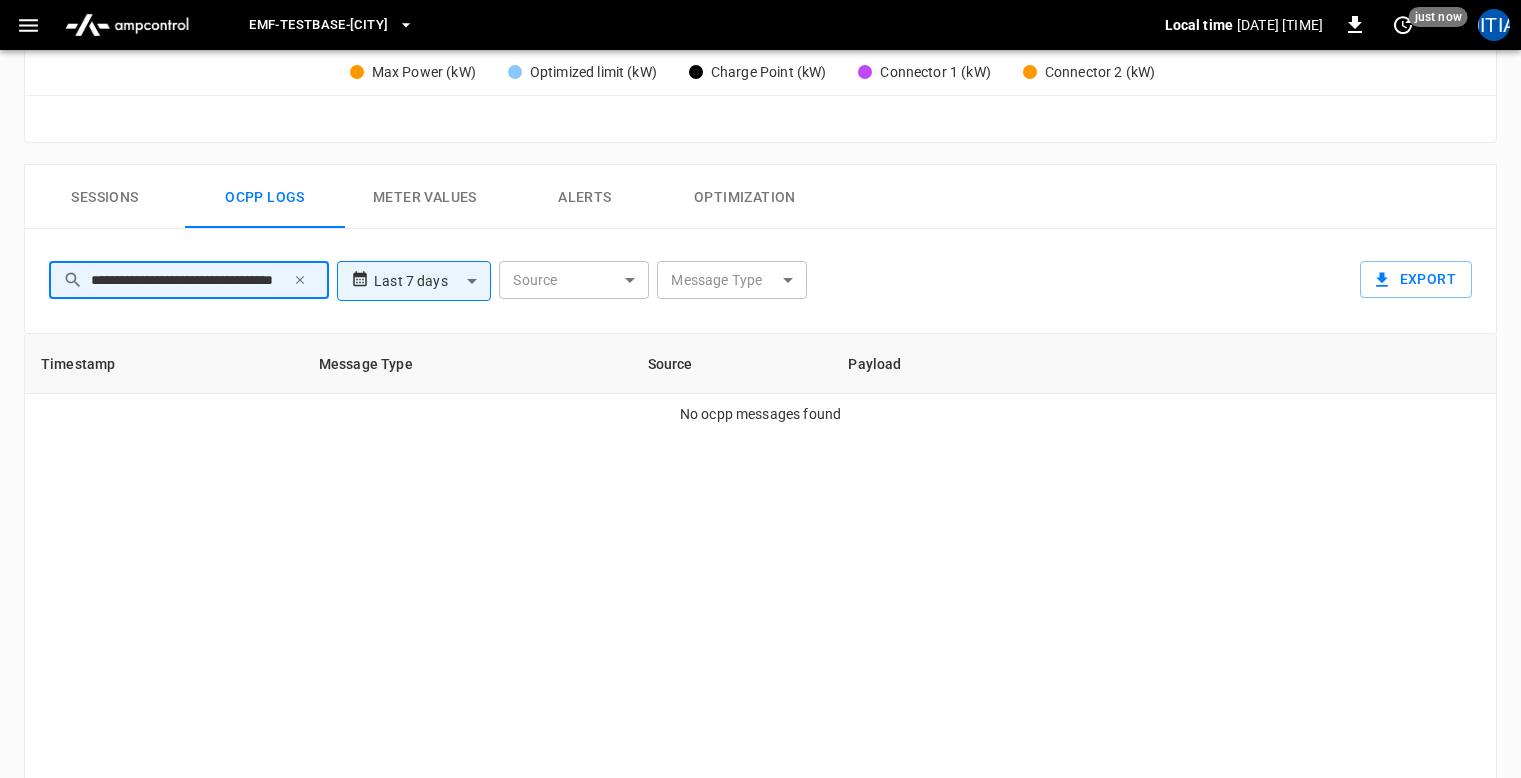 scroll, scrollTop: 0, scrollLeft: 75, axis: horizontal 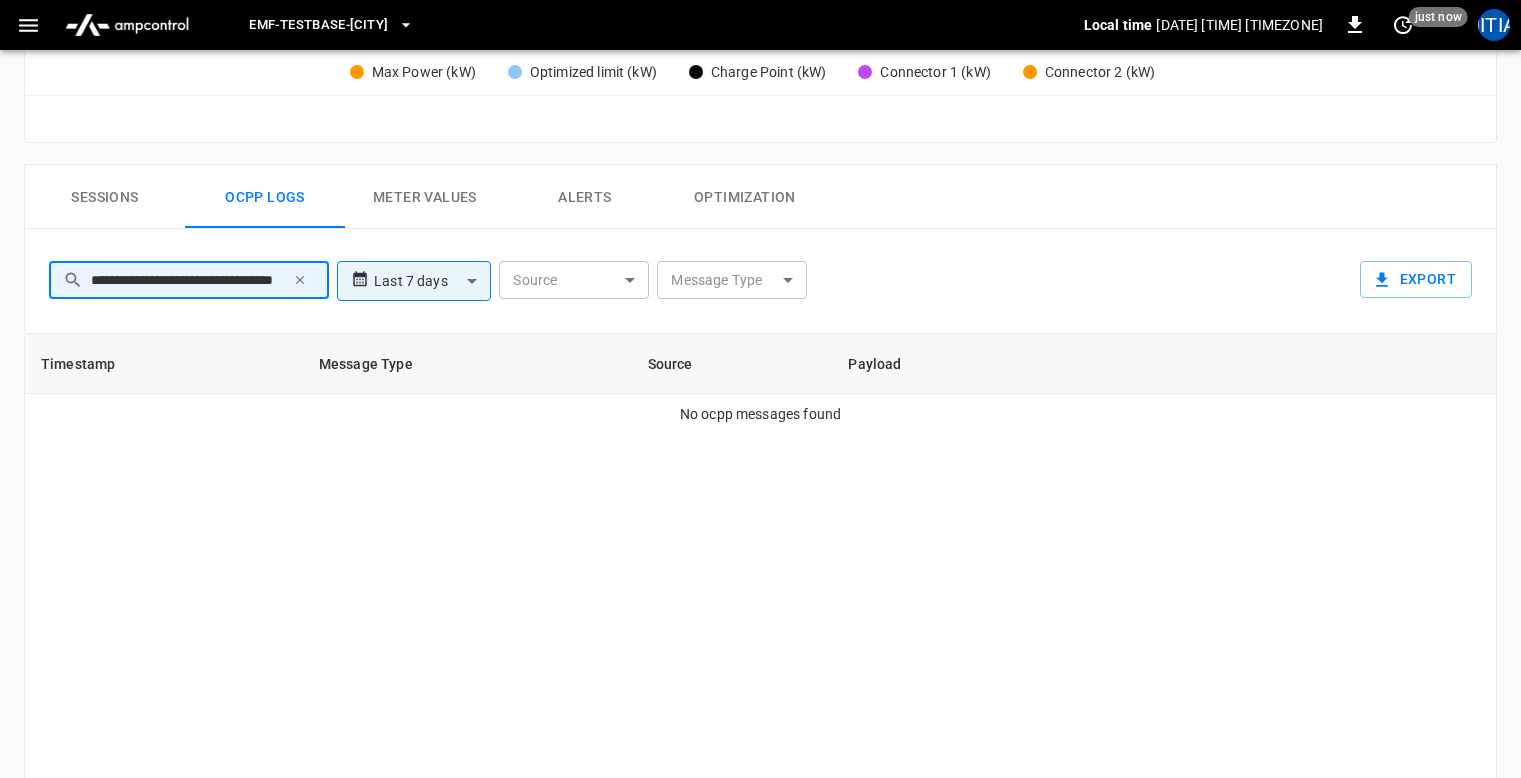 type on "**********" 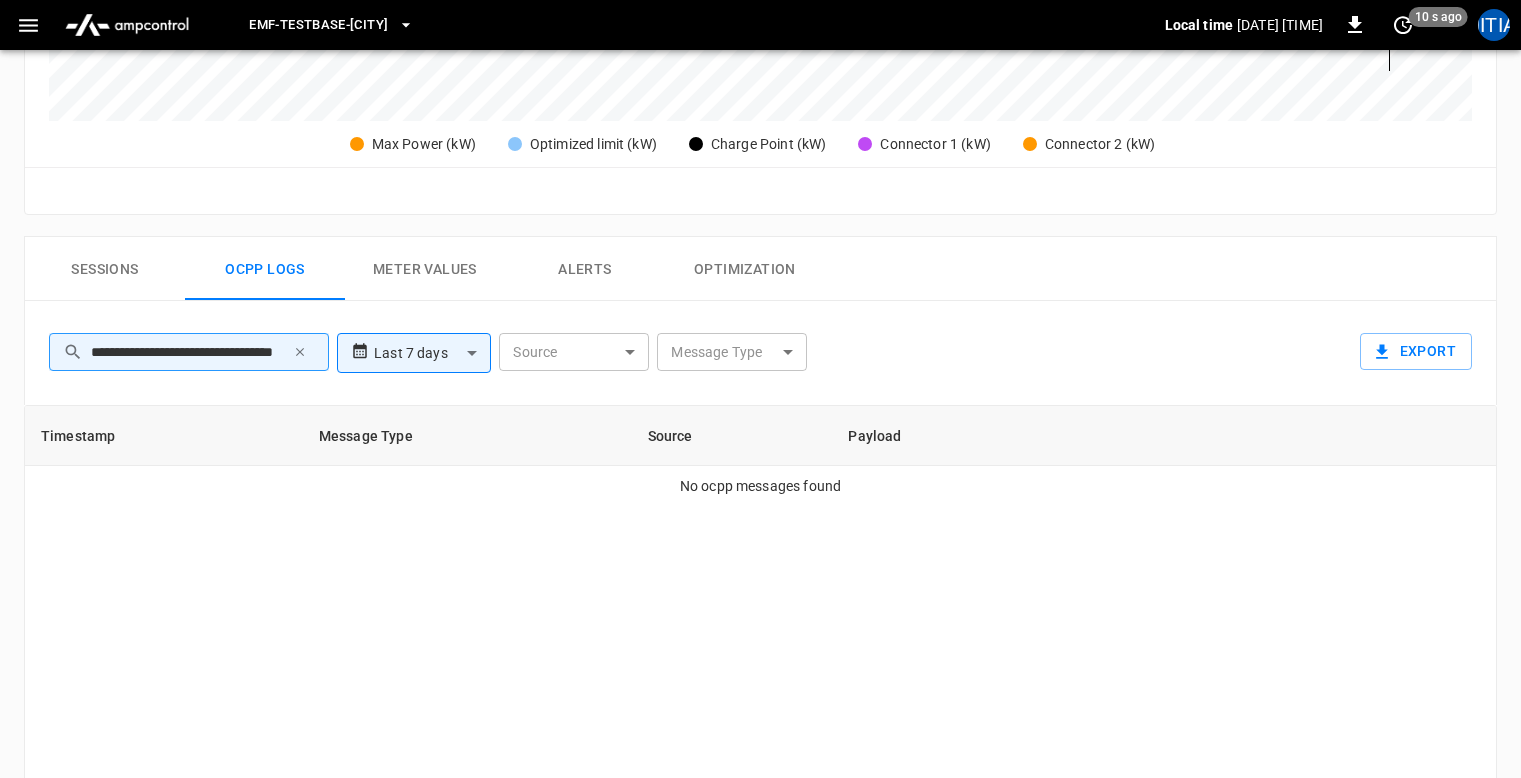 scroll, scrollTop: 875, scrollLeft: 0, axis: vertical 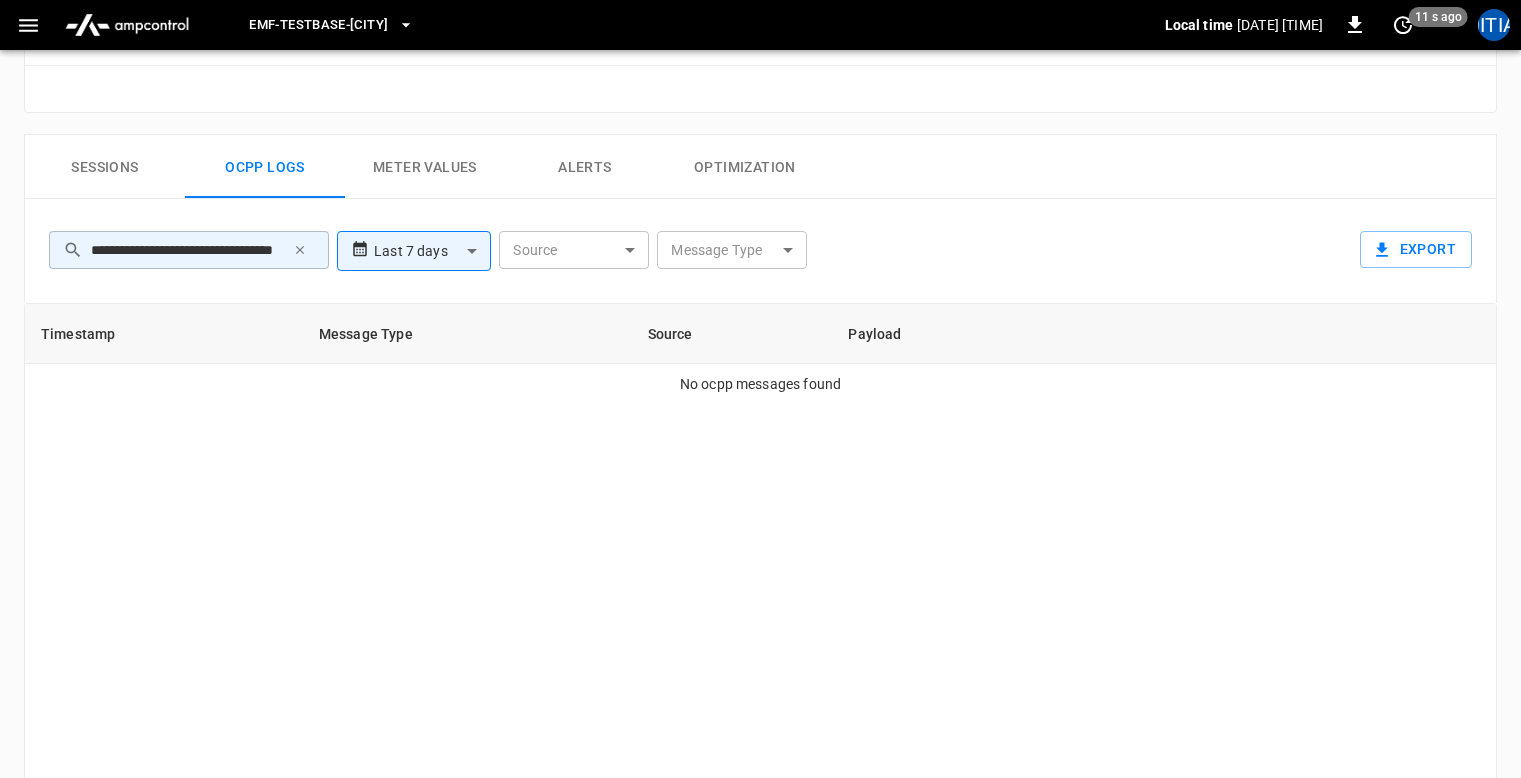 click 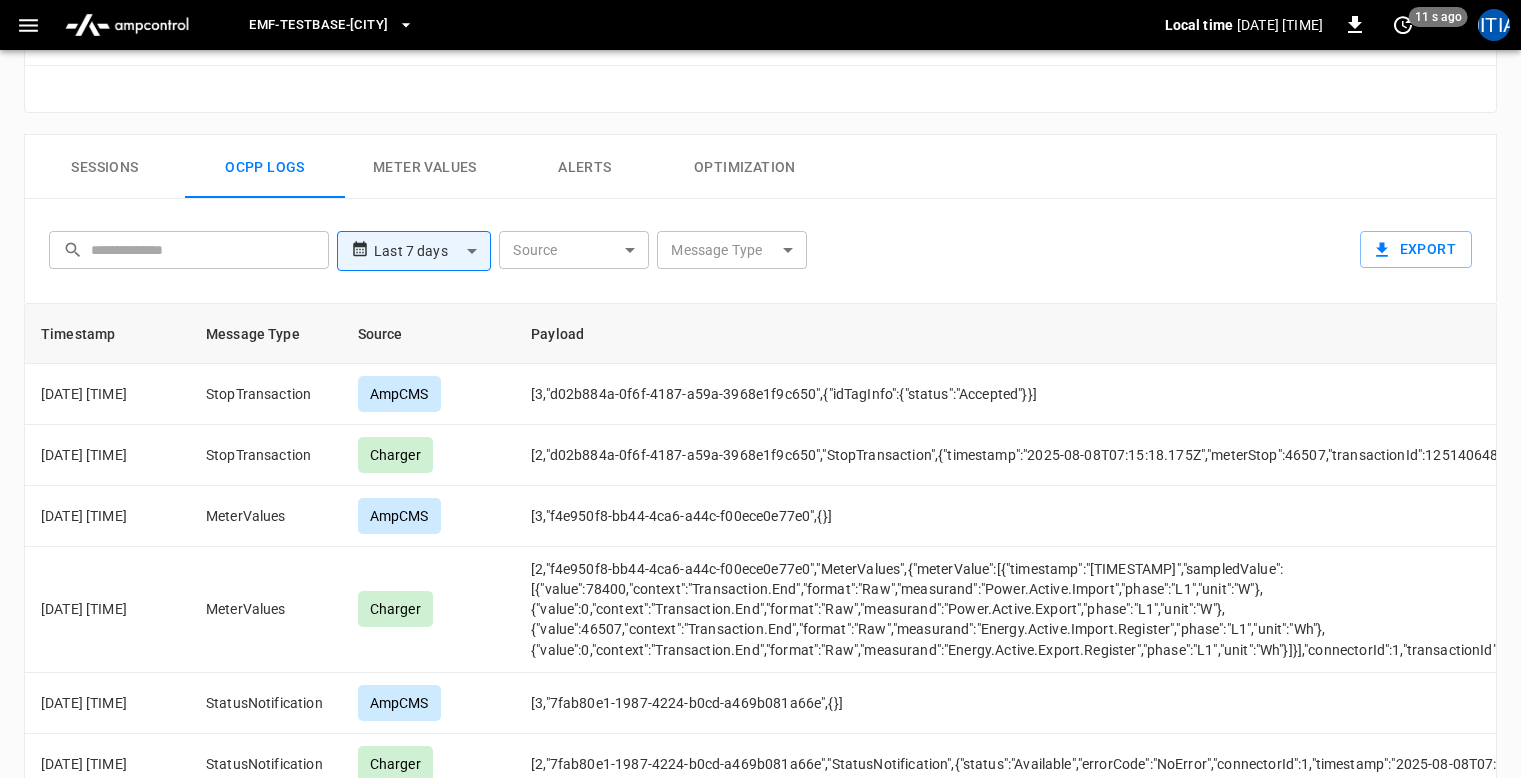 click on "**********" at bounding box center (756, 247) 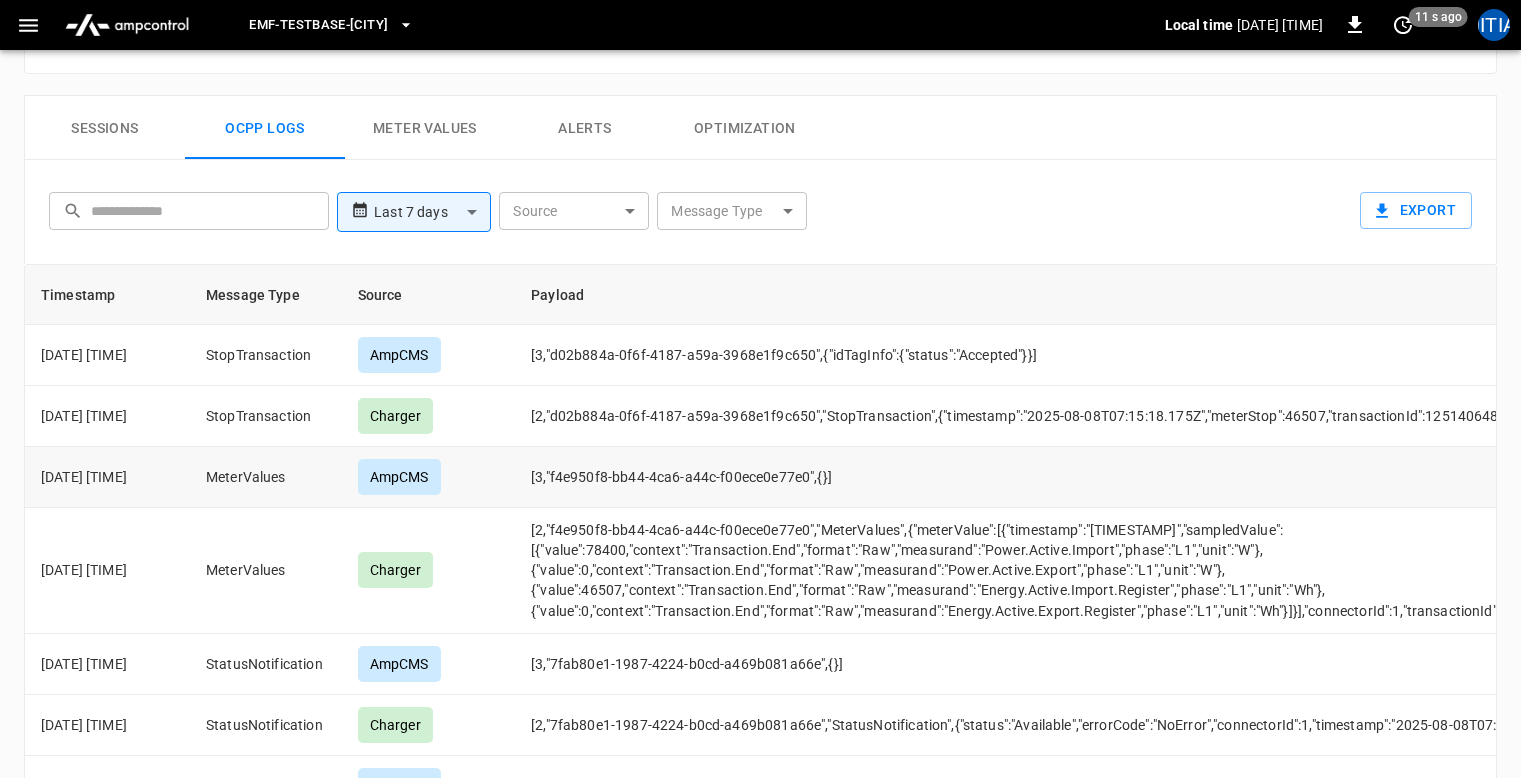 scroll, scrollTop: 927, scrollLeft: 0, axis: vertical 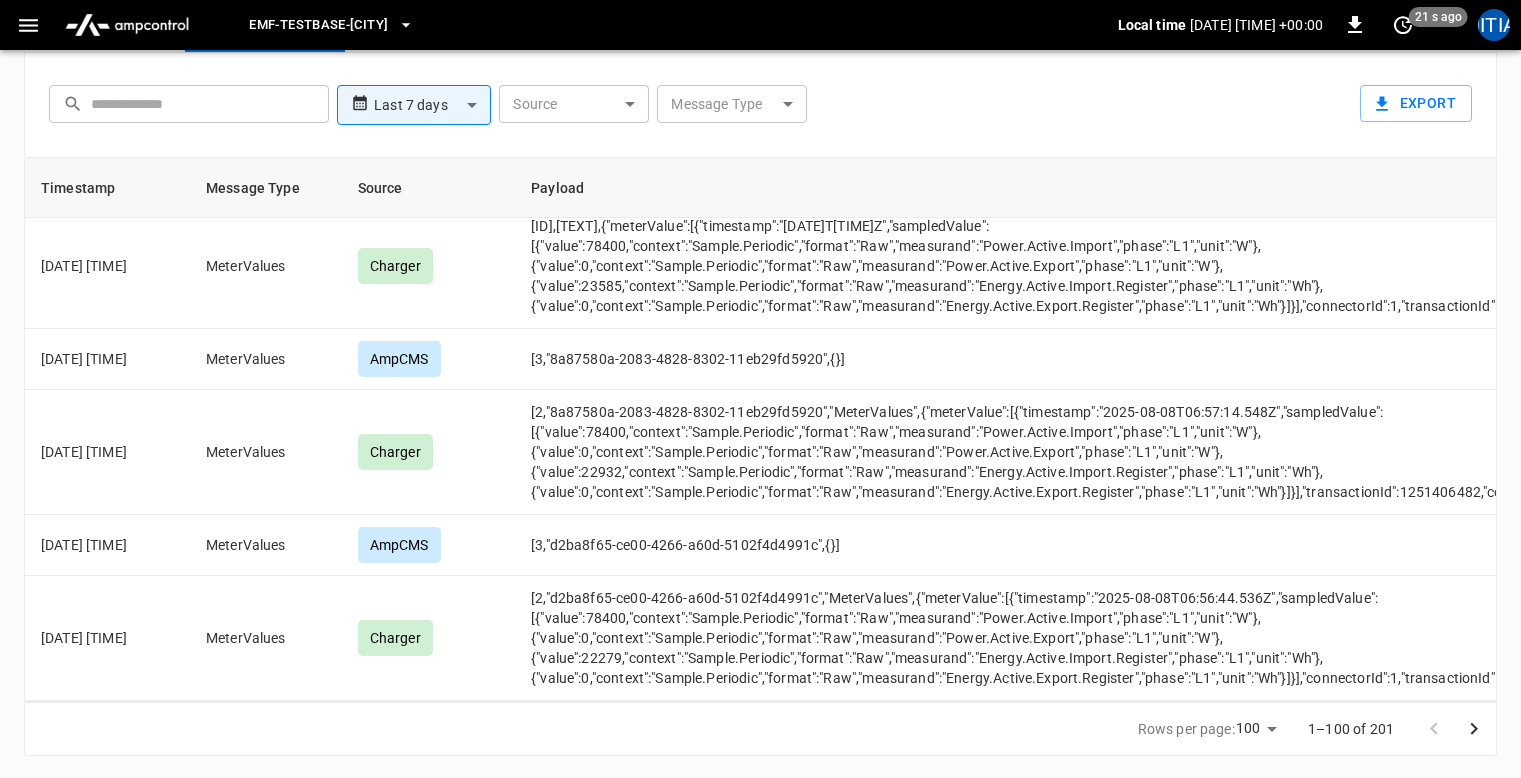 click on "**********" at bounding box center [760, -121] 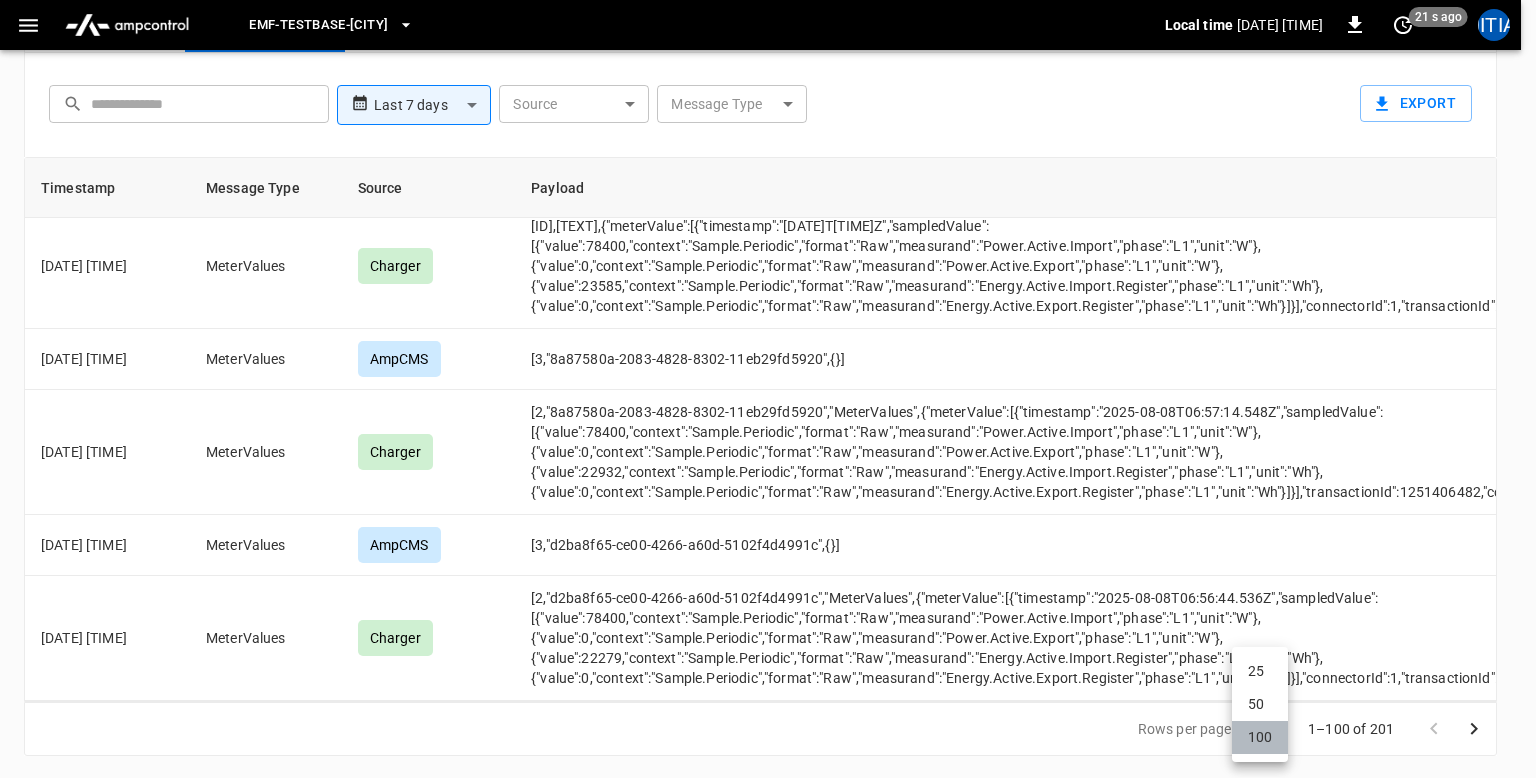 click on "100" at bounding box center [1260, 737] 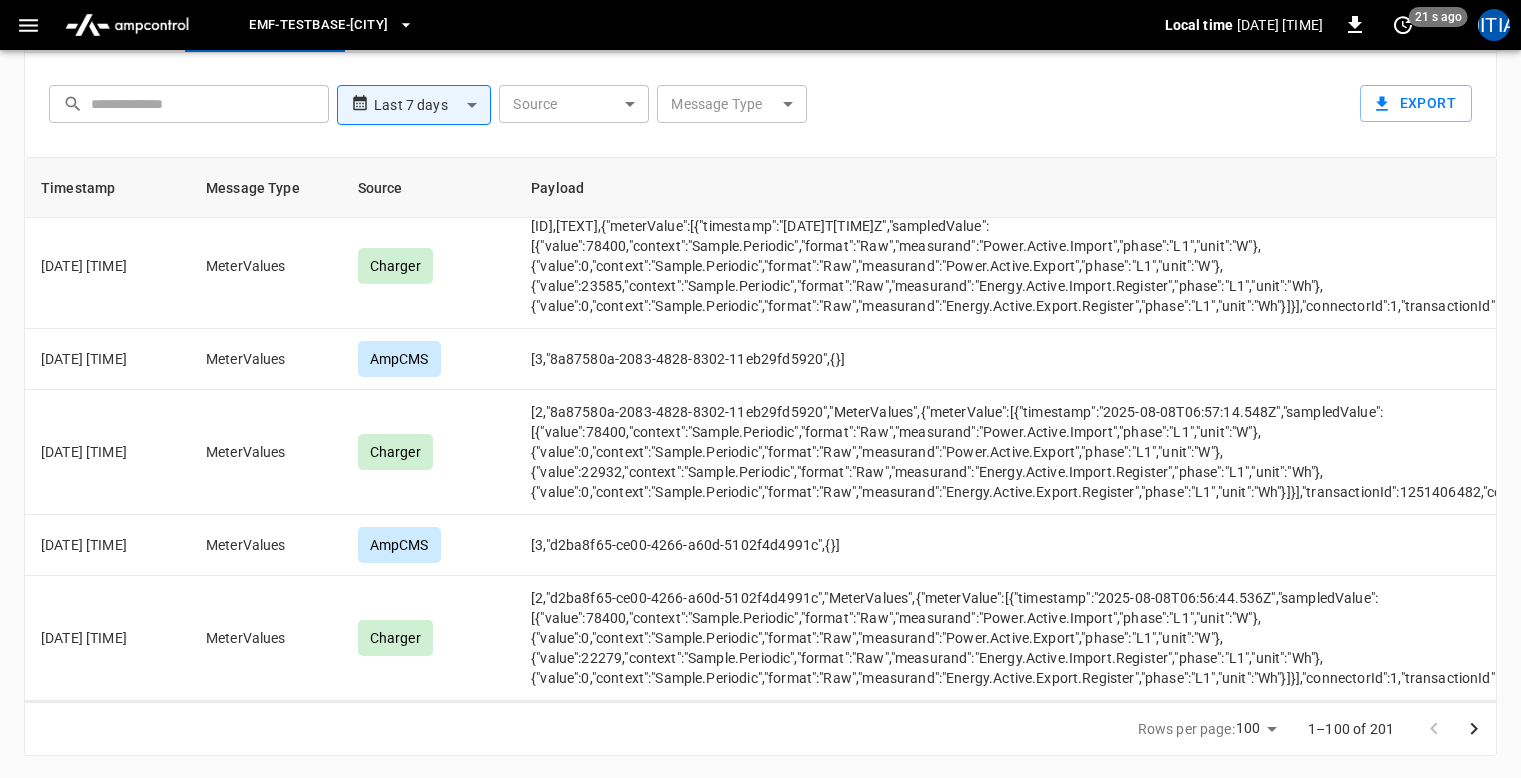 click 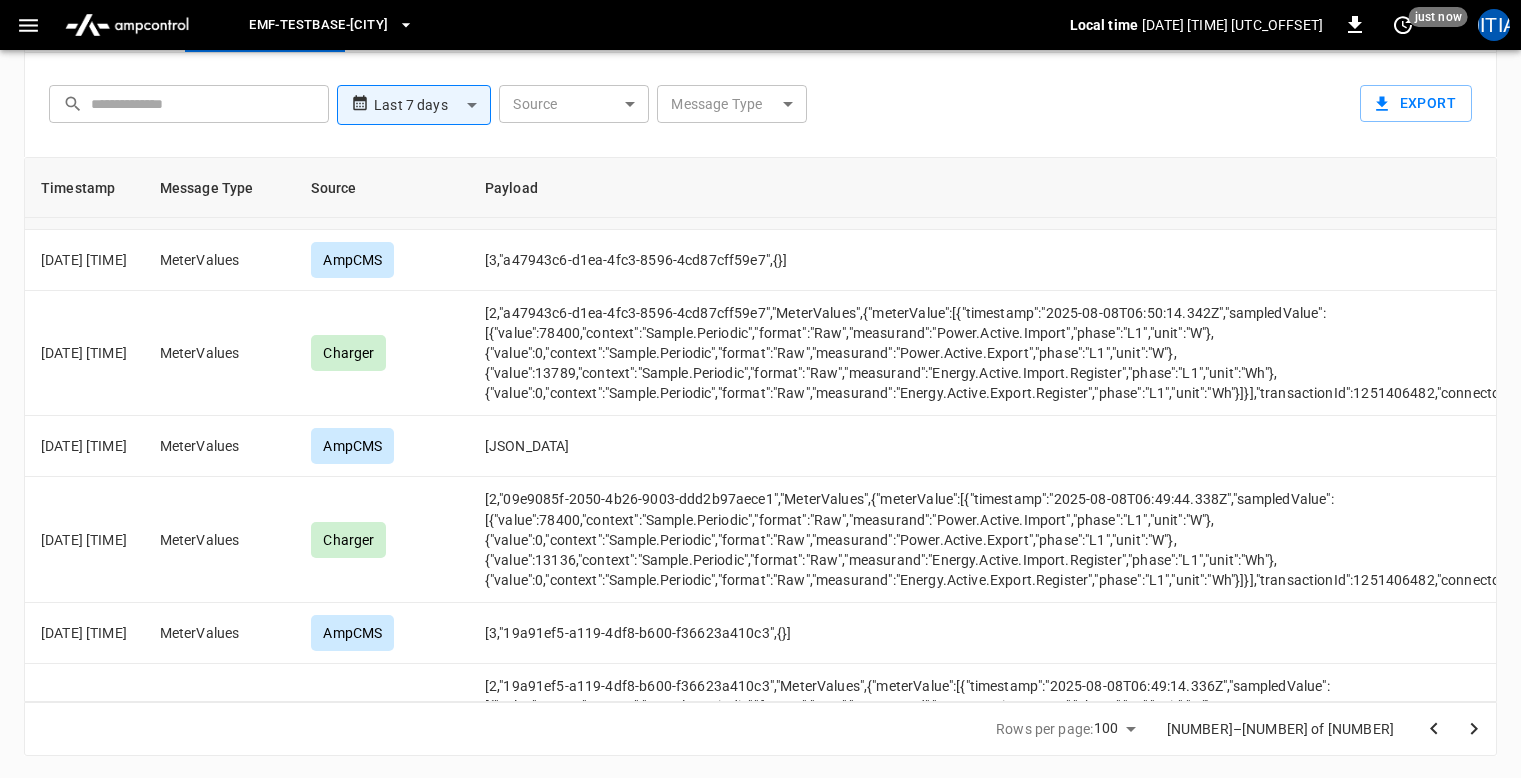 scroll, scrollTop: 1713, scrollLeft: 0, axis: vertical 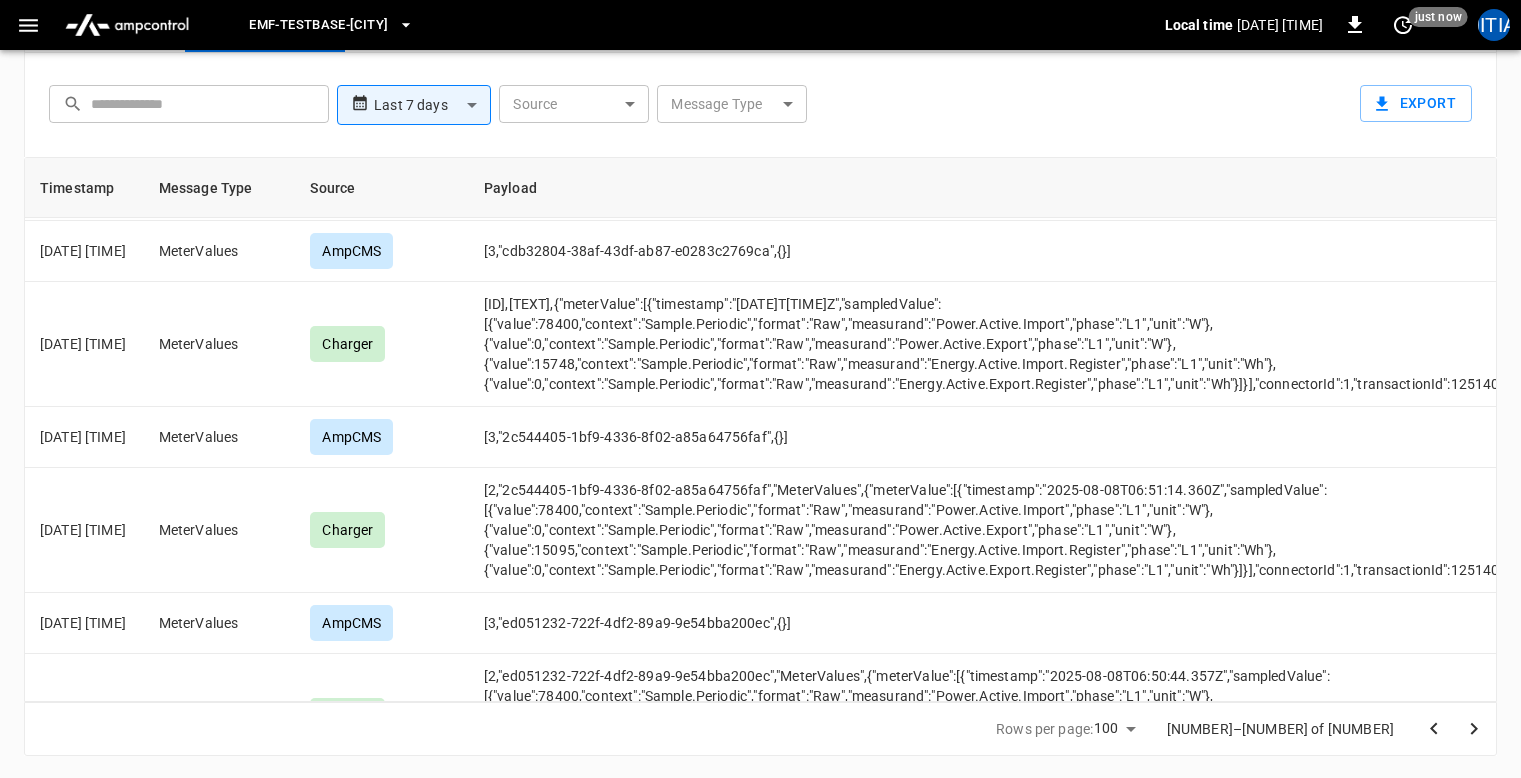 type 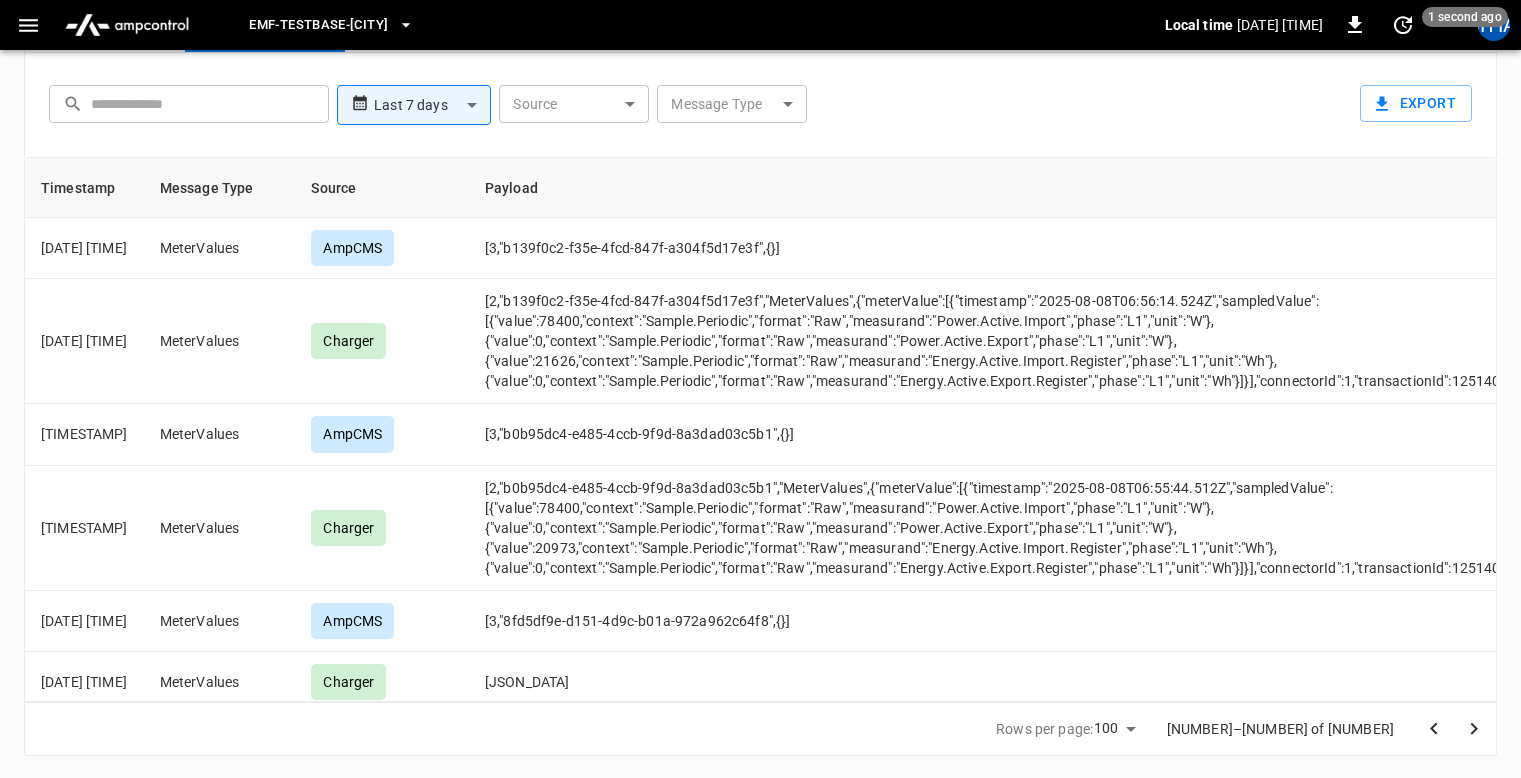 scroll, scrollTop: 1667, scrollLeft: 0, axis: vertical 